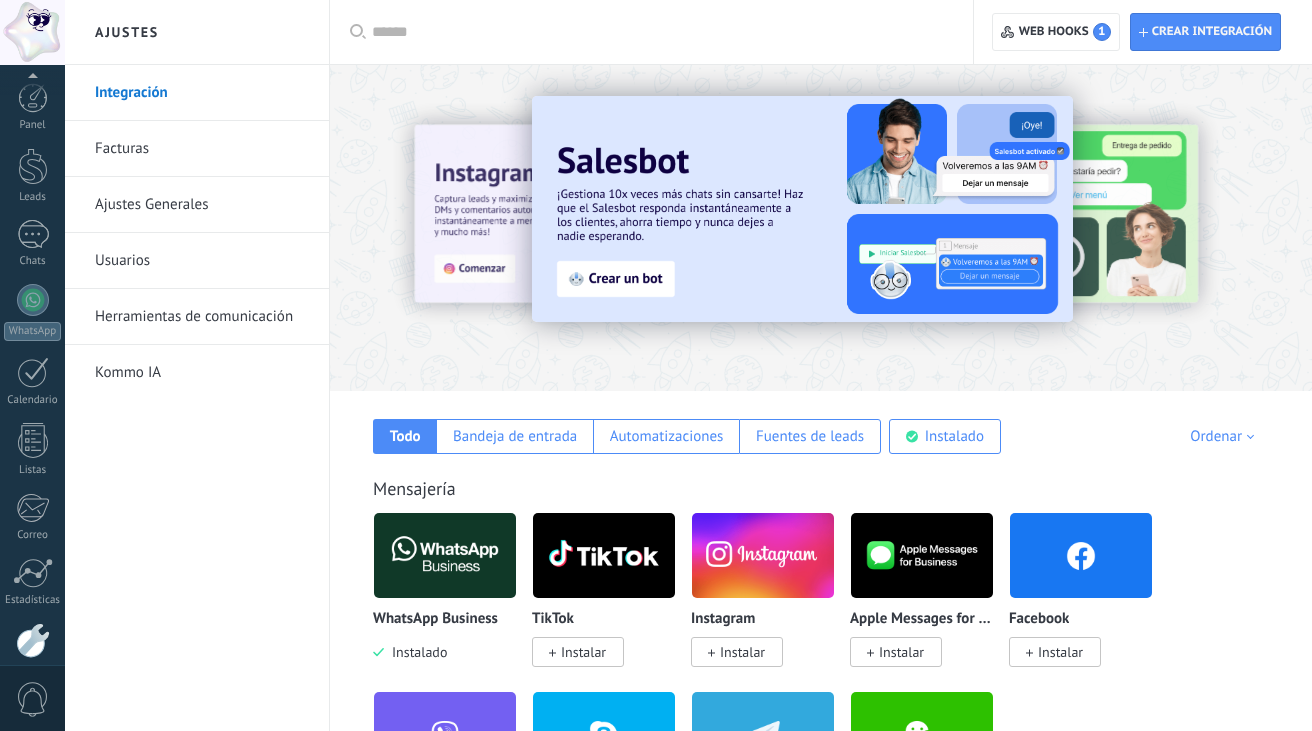 scroll, scrollTop: 0, scrollLeft: 0, axis: both 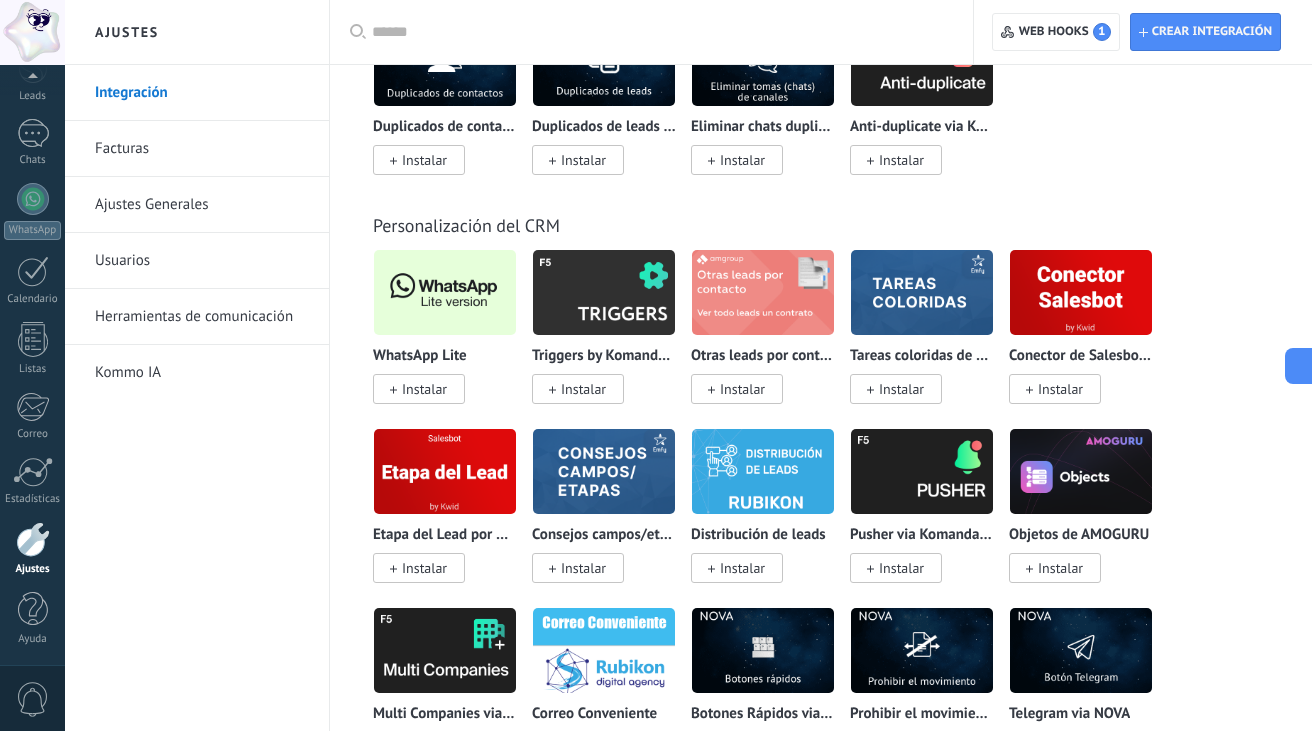 click at bounding box center [445, 292] 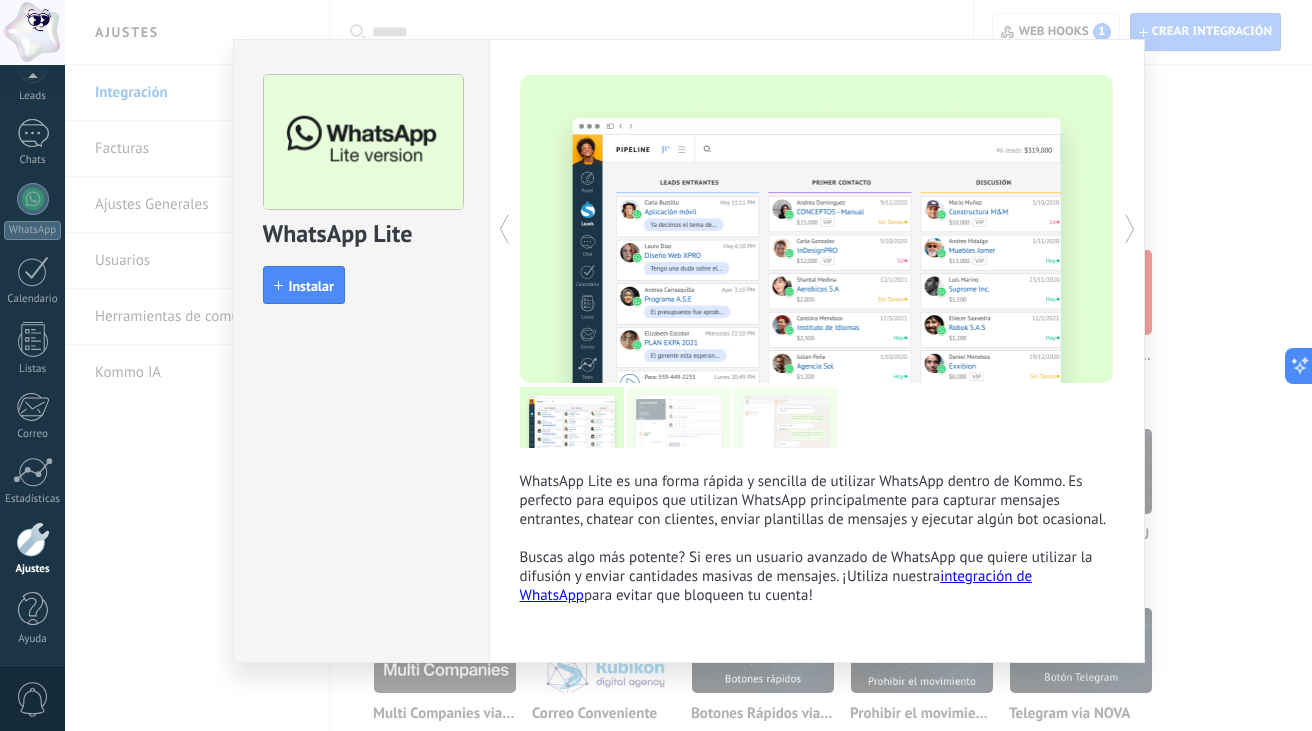 scroll, scrollTop: 36, scrollLeft: 0, axis: vertical 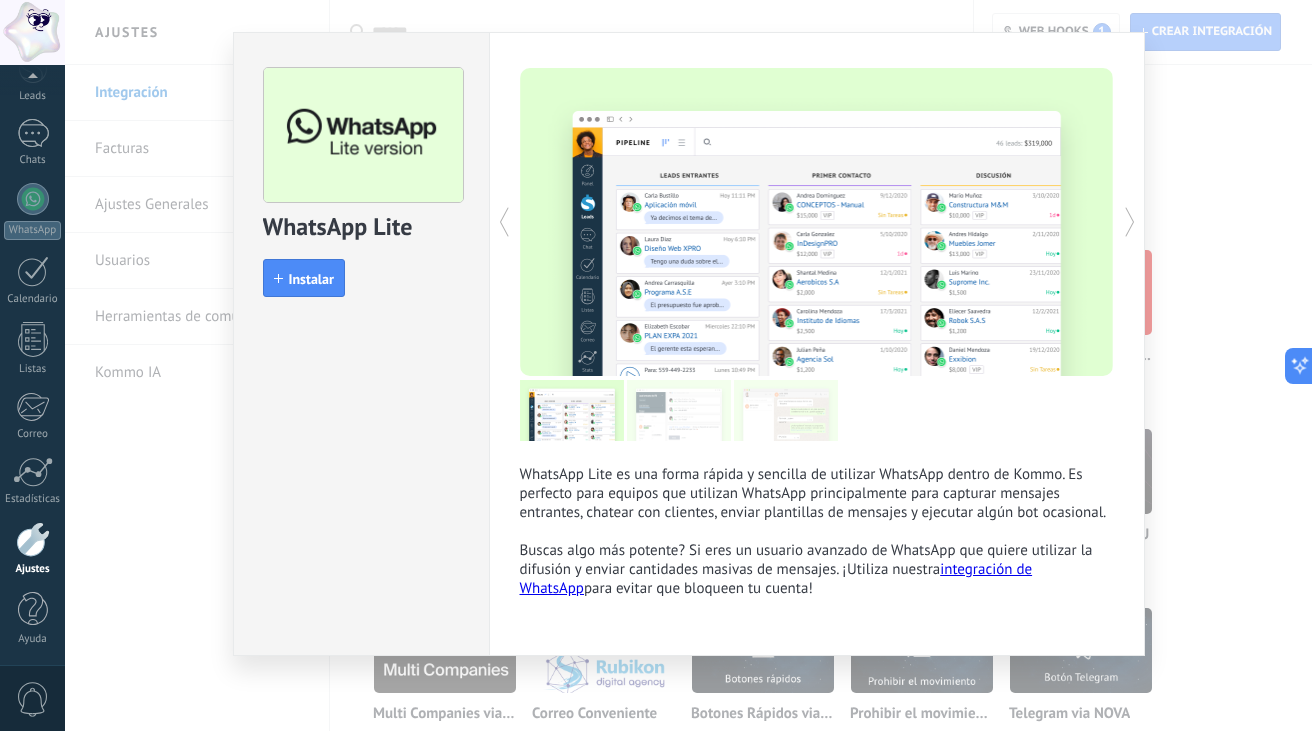 click at bounding box center [679, 410] 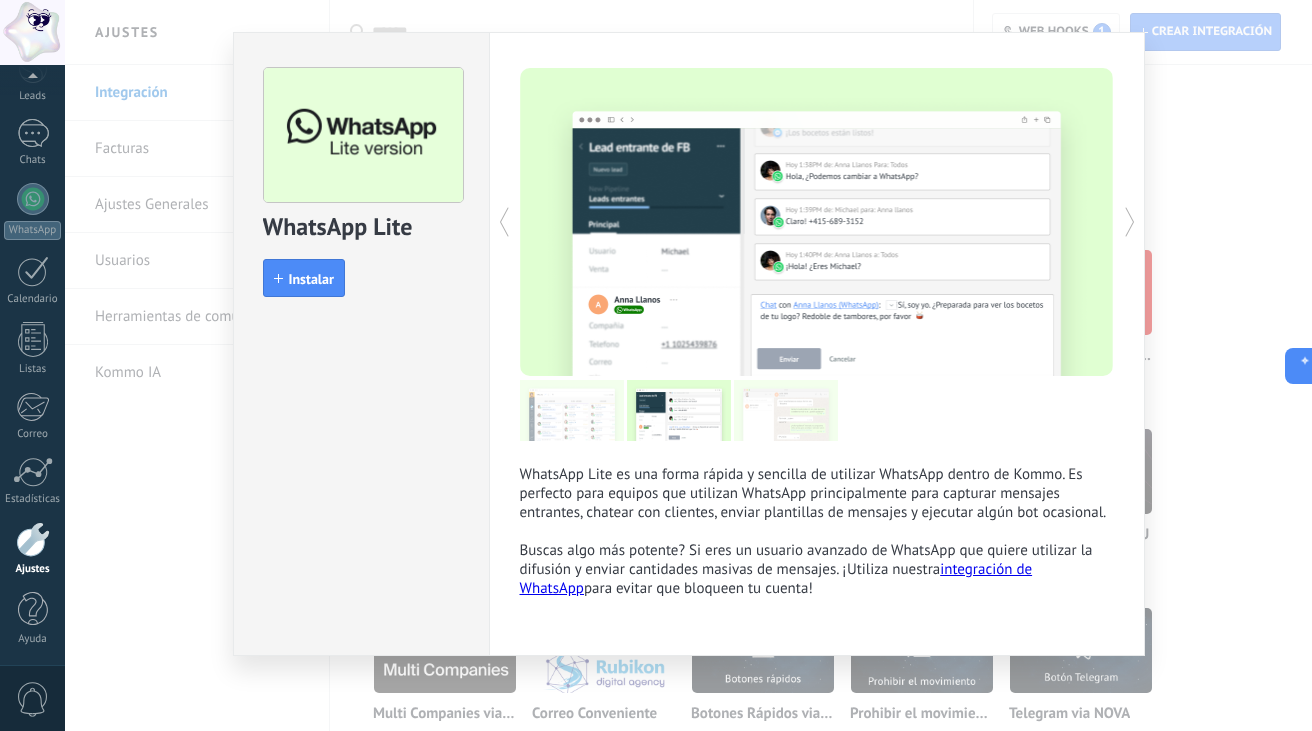 click at bounding box center (786, 410) 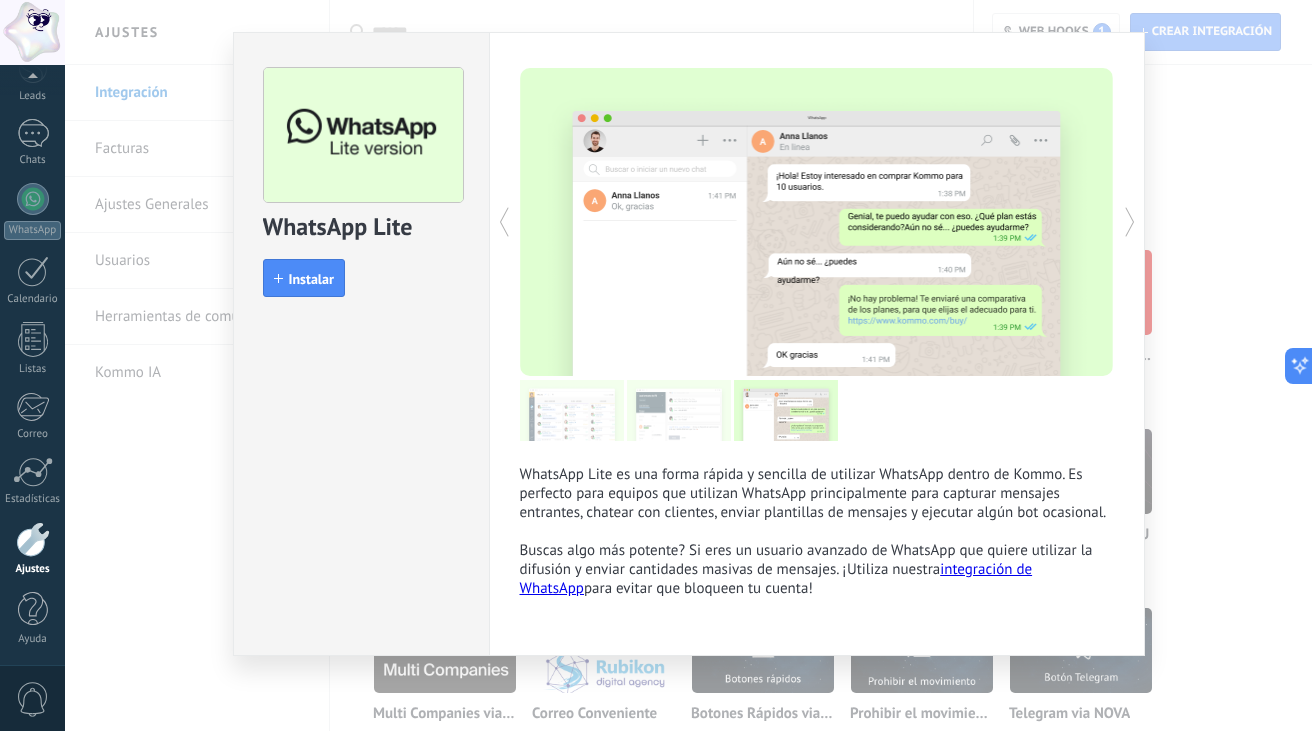 click on "WhatsApp Lite install Instalar WhatsApp Lite es una forma rápida y sencilla de utilizar WhatsApp dentro de Kommo. Es perfecto para equipos que utilizan WhatsApp principalmente para capturar mensajes entrantes, chatear con clientes, enviar plantillas de mensajes y ejecutar algún bot ocasional.   ¿Buscas algo más potente? Si eres un usuario avanzado de WhatsApp que quiere utilizar la difusión y enviar cantidades masivas de mensajes. ¡Utiliza nuestra  integración de WhatsApp  para evitar que bloqueen tu cuenta! más" at bounding box center [688, 365] 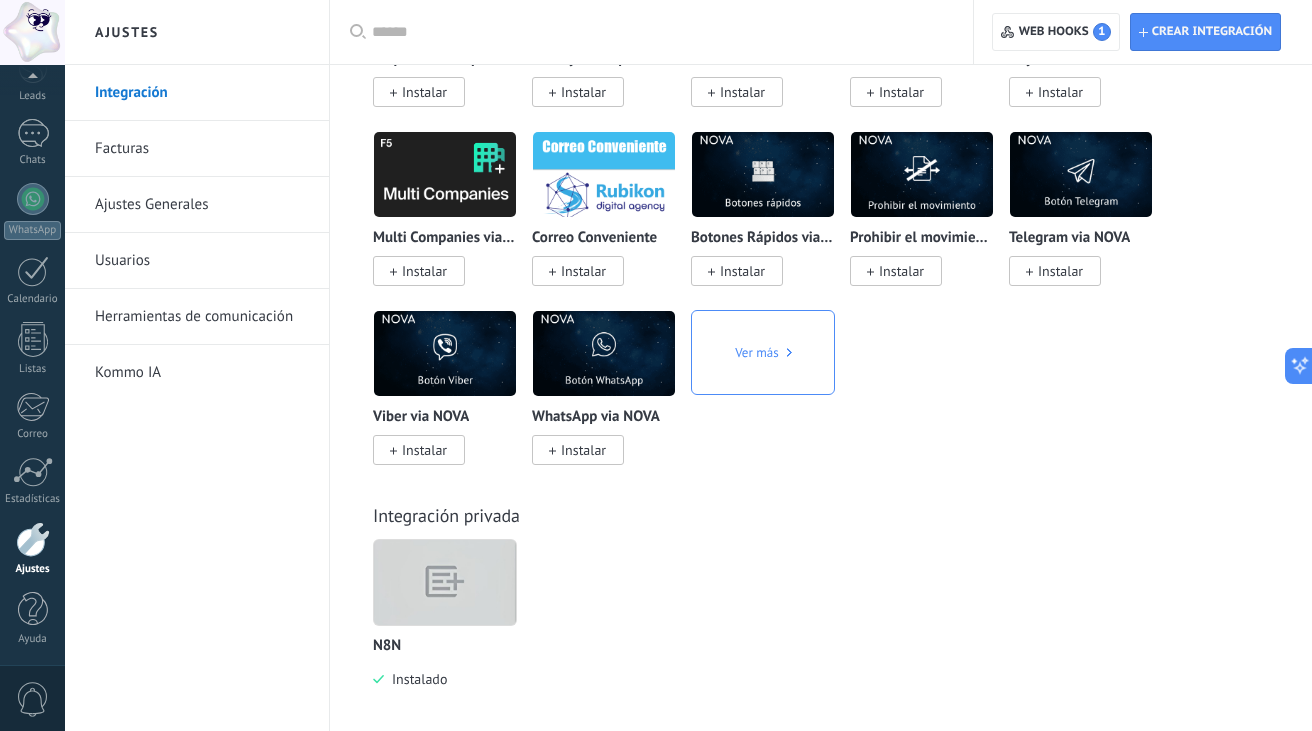 scroll, scrollTop: 9514, scrollLeft: 0, axis: vertical 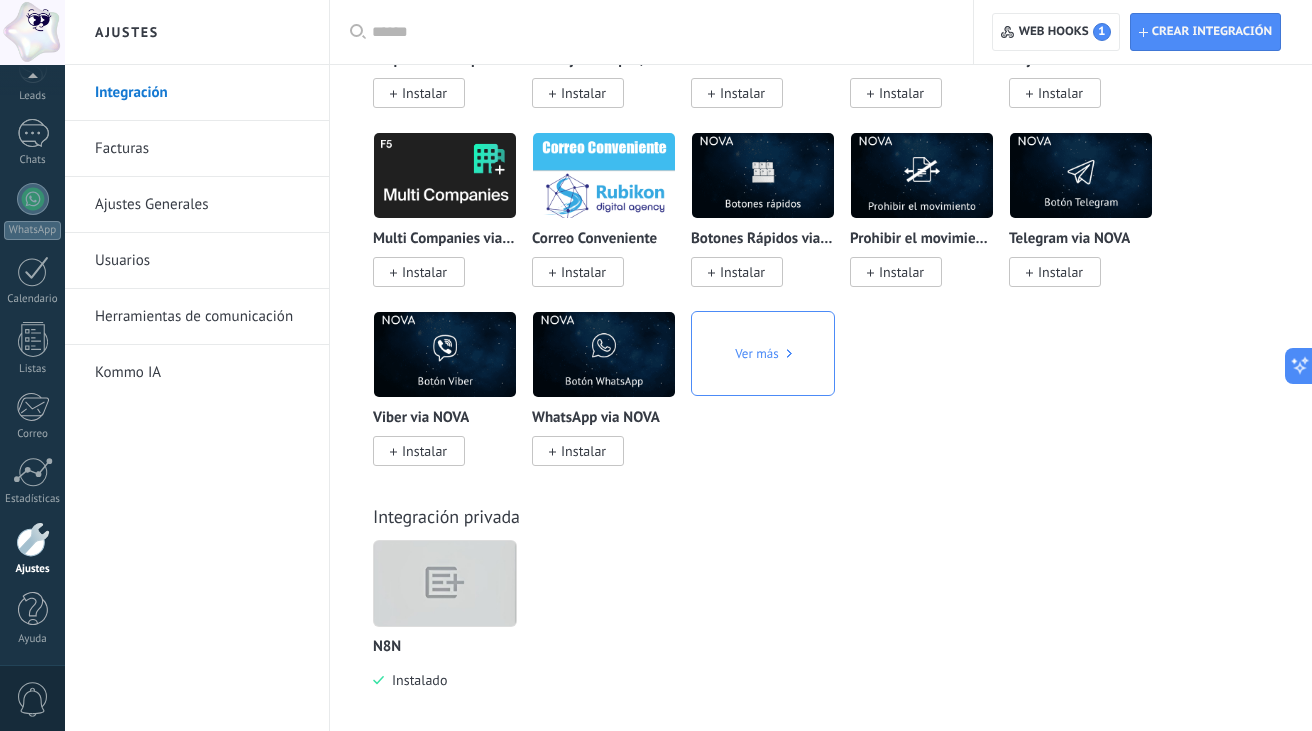click on "Ver más" at bounding box center [770, 400] 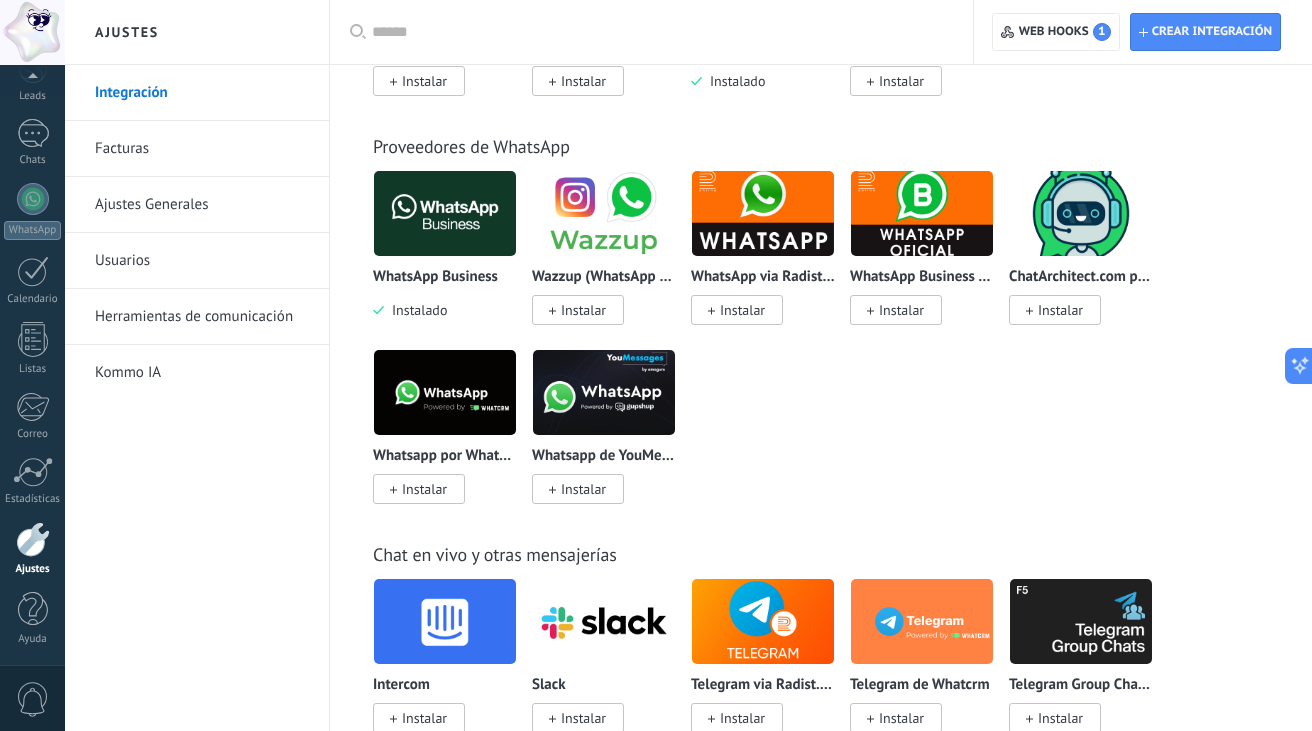 scroll, scrollTop: 753, scrollLeft: 0, axis: vertical 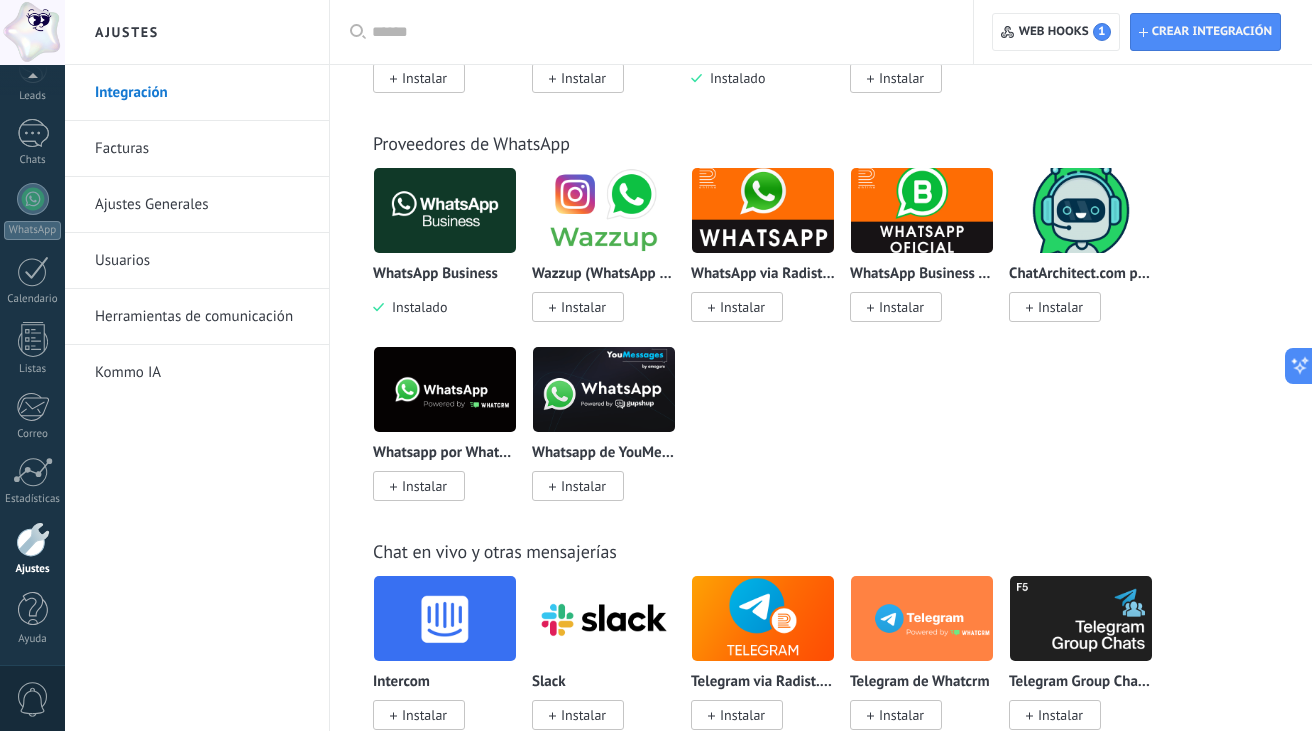 click at bounding box center [445, 389] 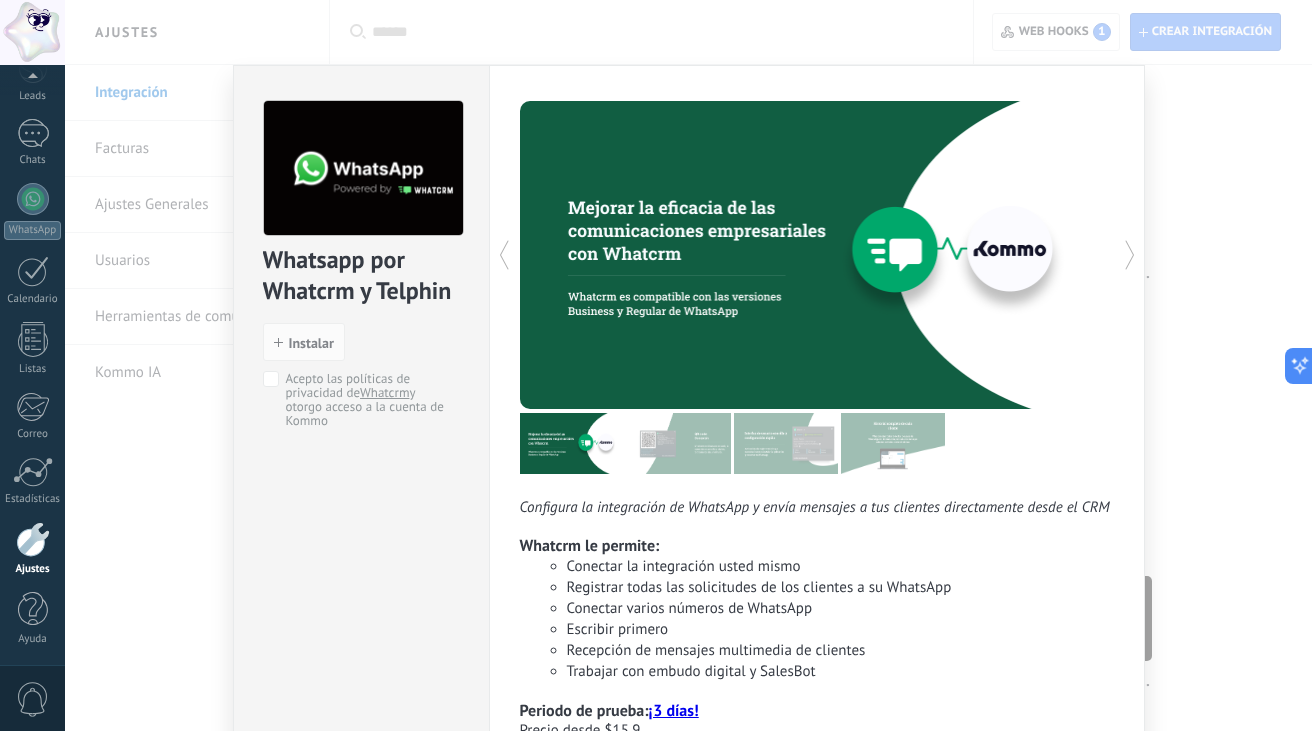 click at bounding box center [679, 443] 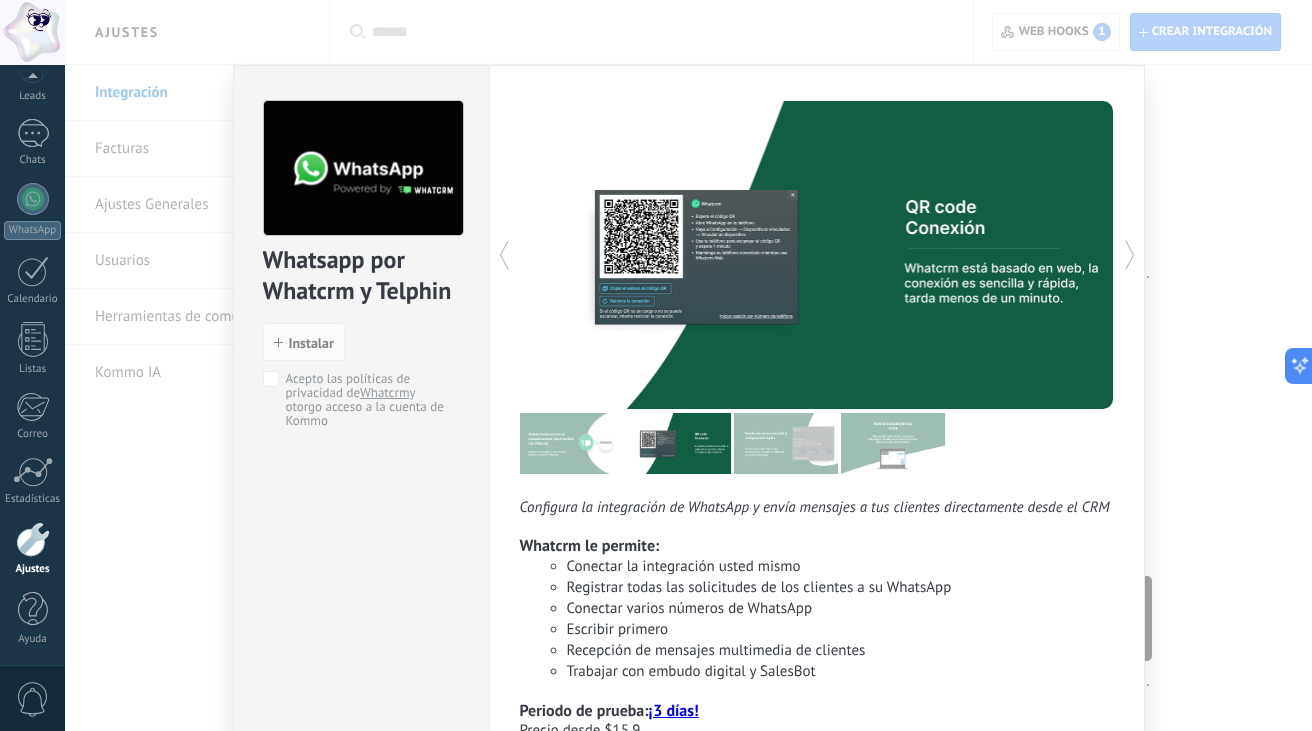 click at bounding box center (786, 443) 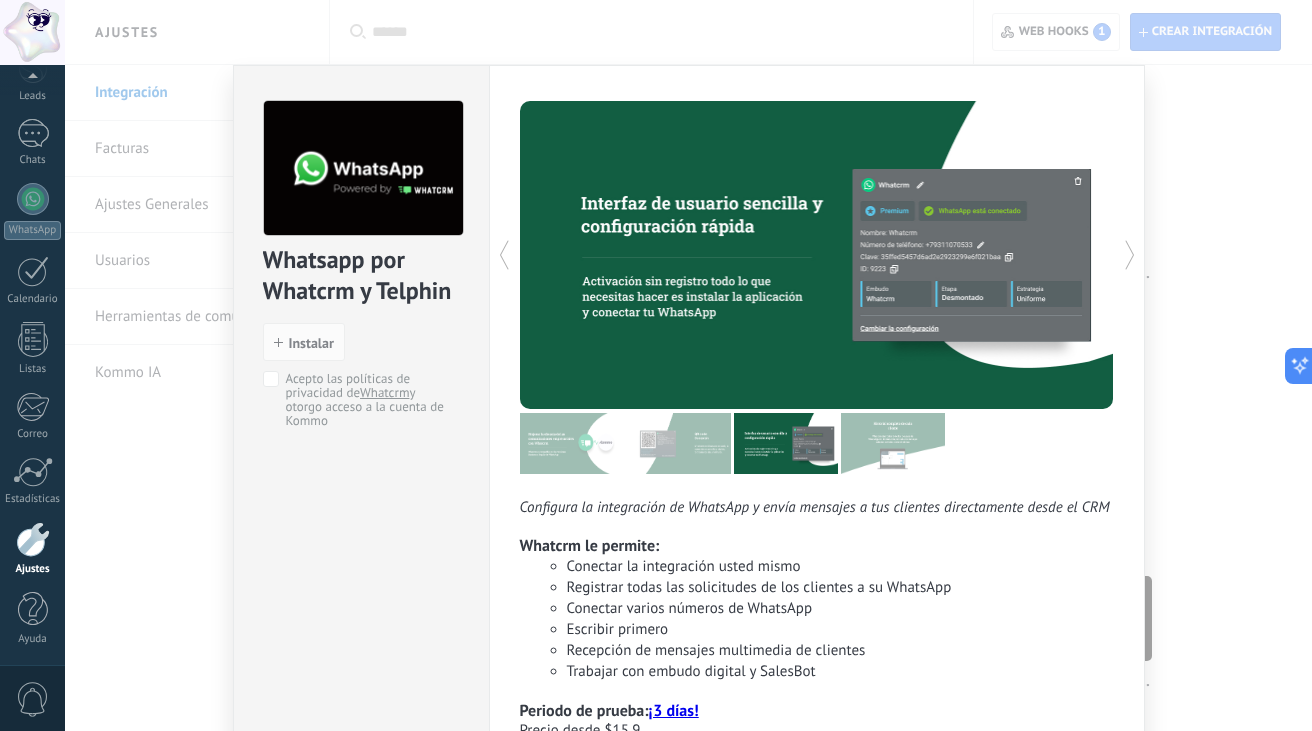click at bounding box center (893, 443) 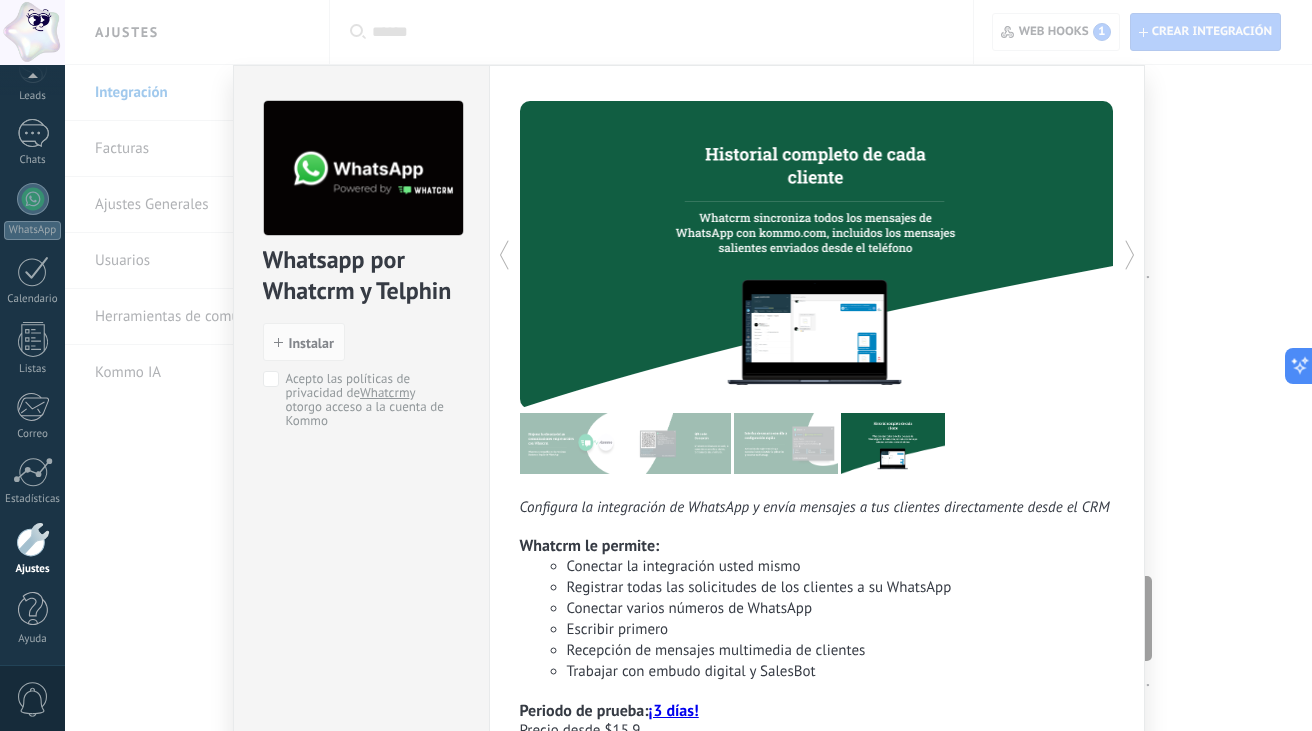 click at bounding box center (572, 443) 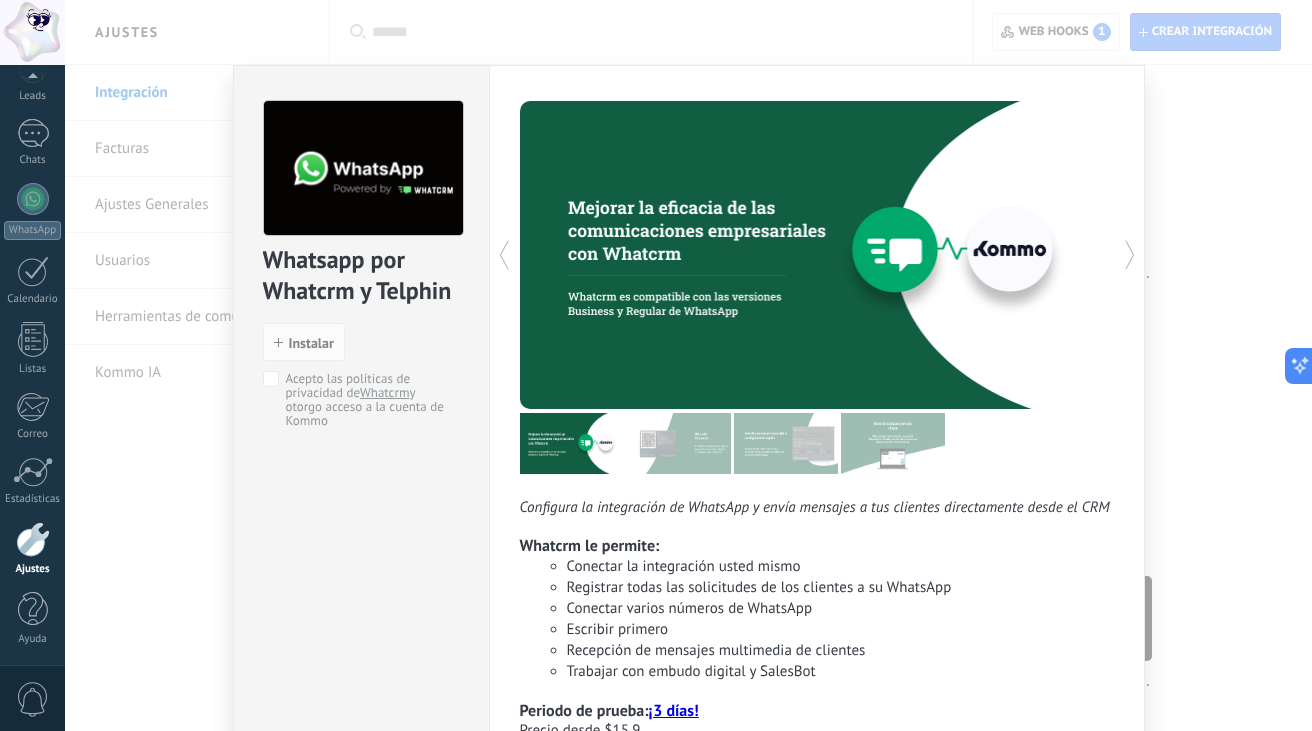 click at bounding box center [679, 443] 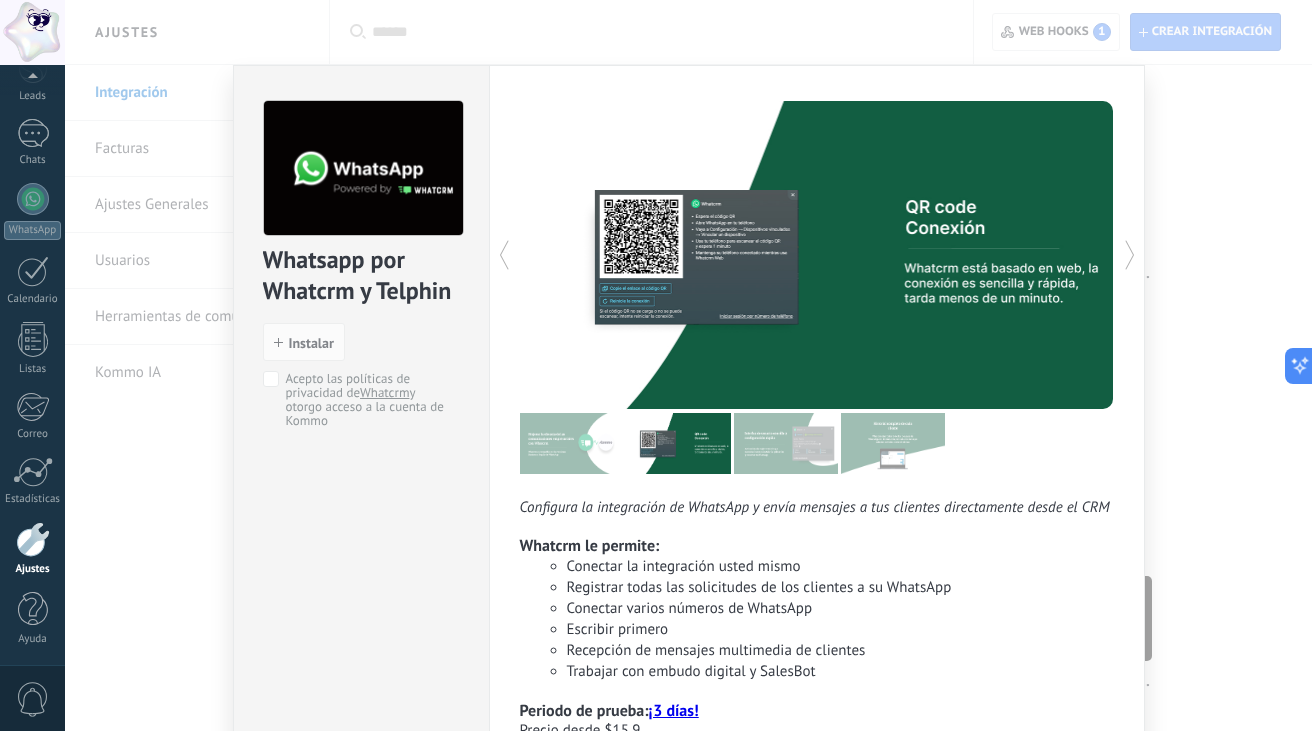 click at bounding box center (786, 443) 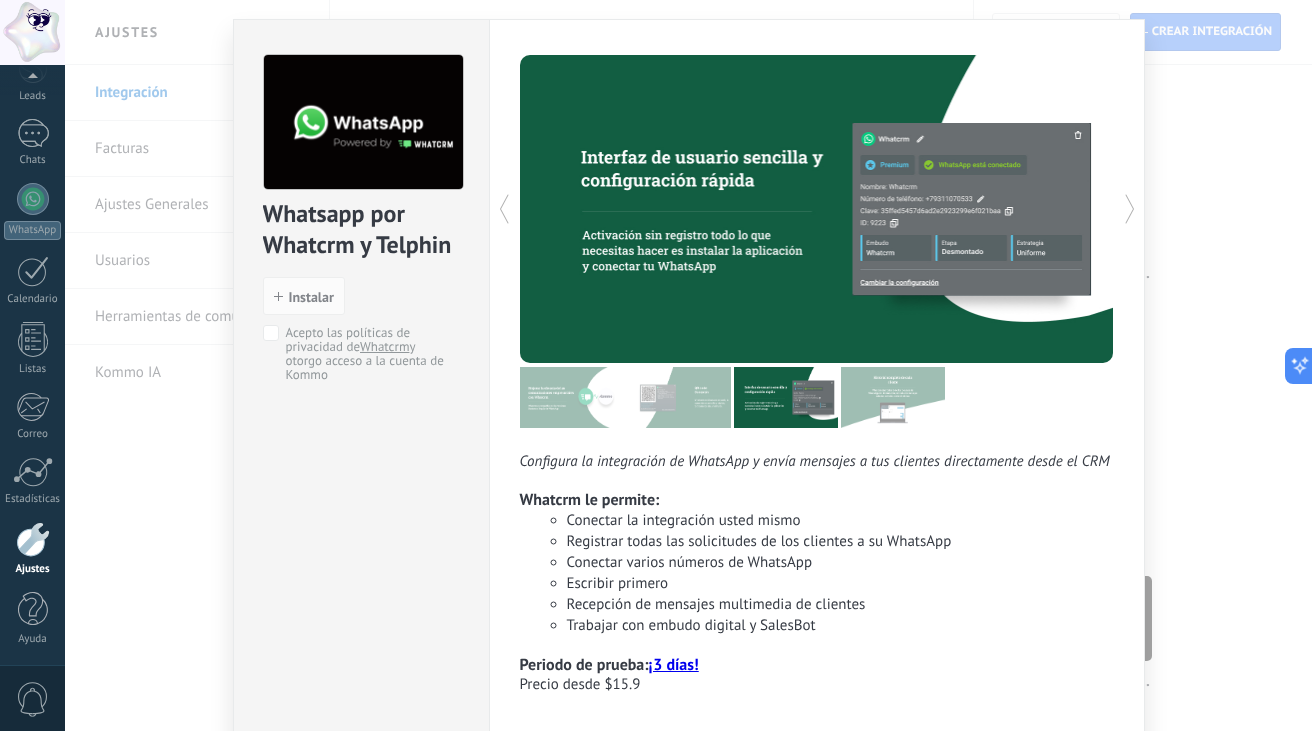 scroll, scrollTop: 45, scrollLeft: 0, axis: vertical 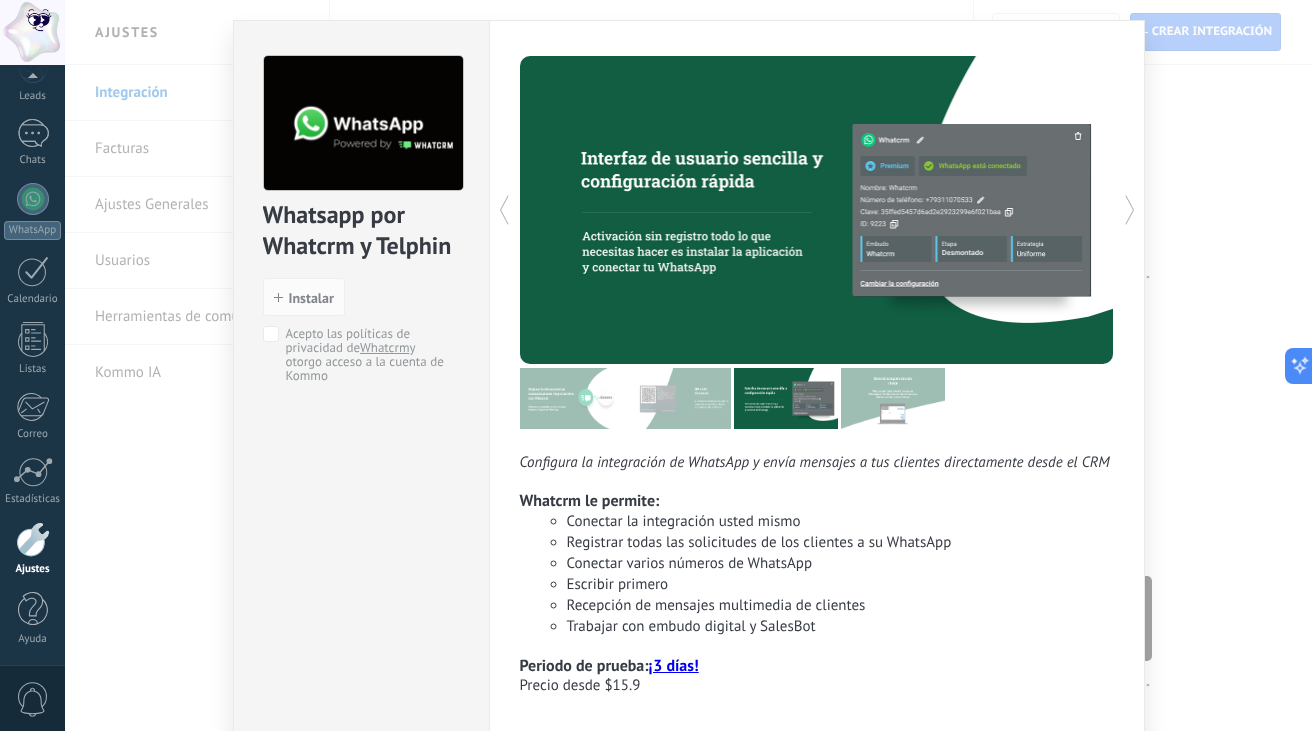 click on "Whatsapp por Whatcrm y Telphin install Instalar Acepto las políticas de privacidad de  Whatcrm  y otorgo acceso a la cuenta de Kommo
Configura la integración de WhatsApp y envía mensajes a tus clientes directamente desde el CRM
Whatcrm le permite:
Conectar la integración usted mismo
Registrar todas las solicitudes de los clientes a su WhatsApp
Conectar varios números de WhatsApp
Escribir primero
Recepción de mensajes multimedia de clientes
Trabajar con embudo digital y SalesBot
Periodo de prueba:   ¡3 días!
Precio desde $15.9
más" at bounding box center [688, 365] 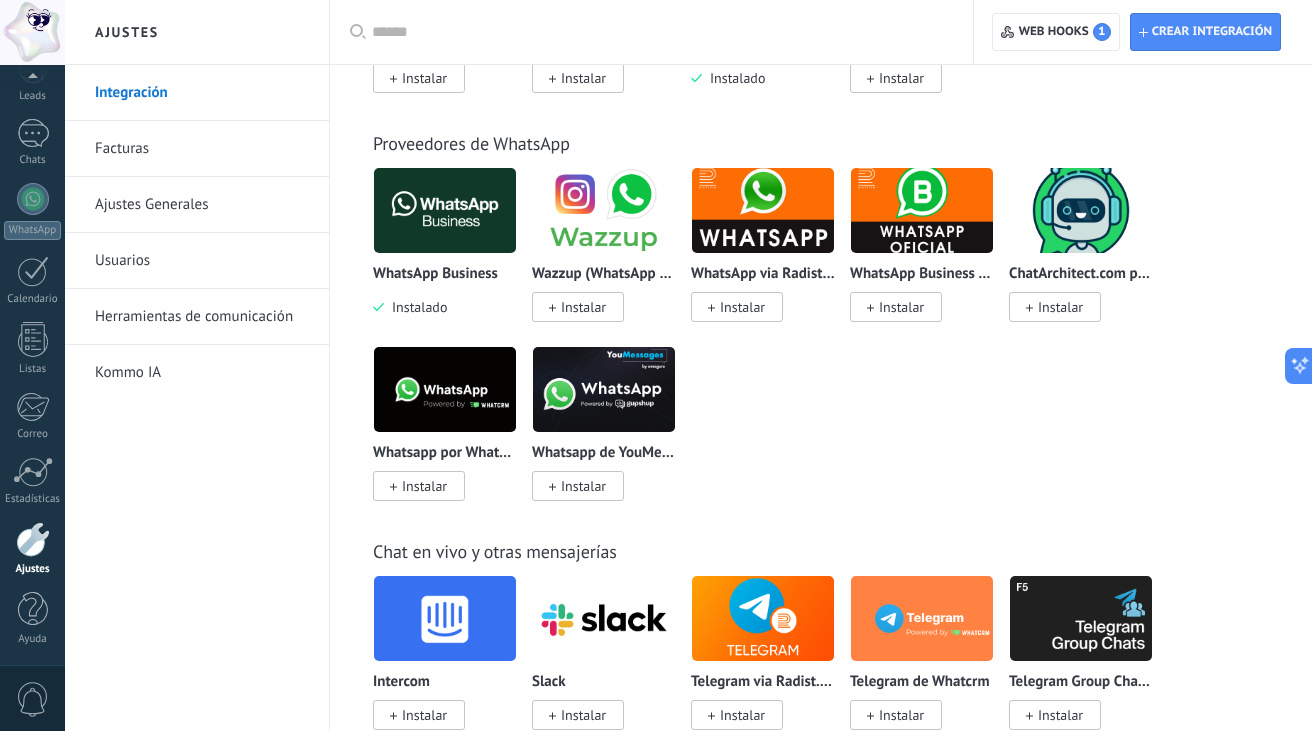 scroll, scrollTop: 0, scrollLeft: 0, axis: both 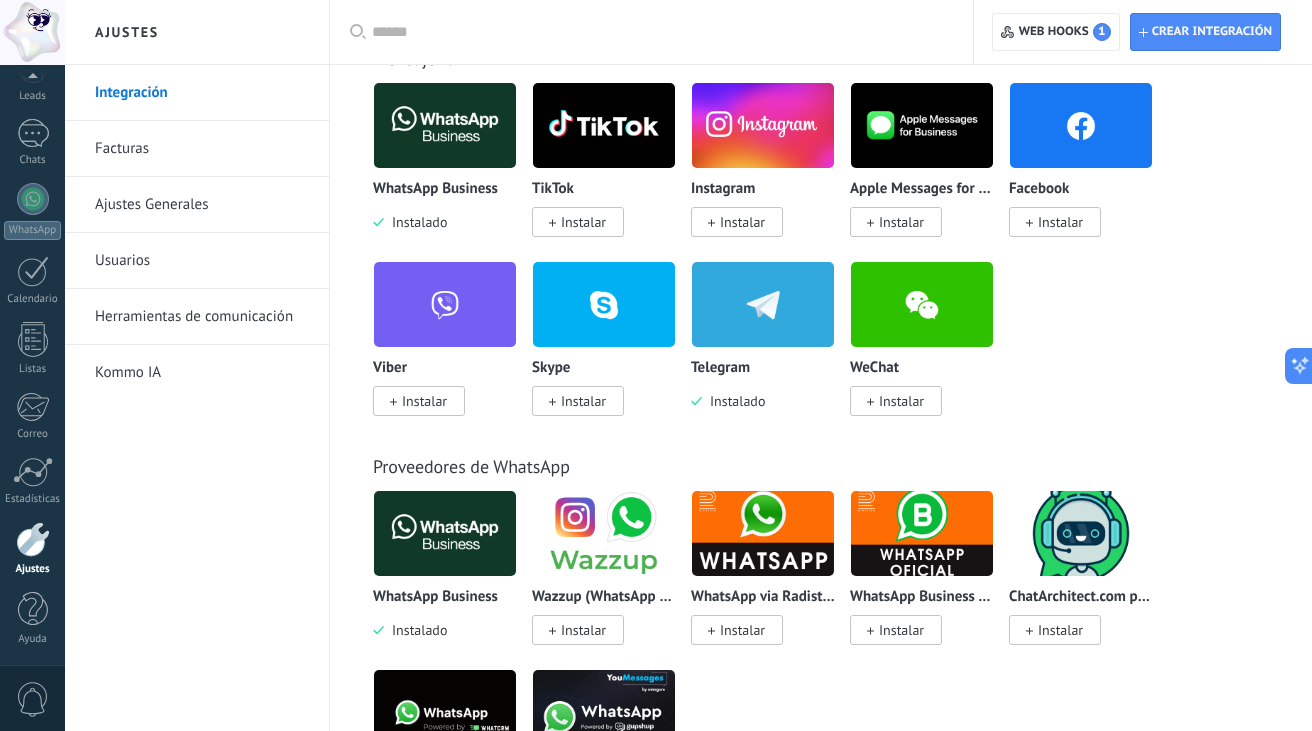 click at bounding box center (445, 533) 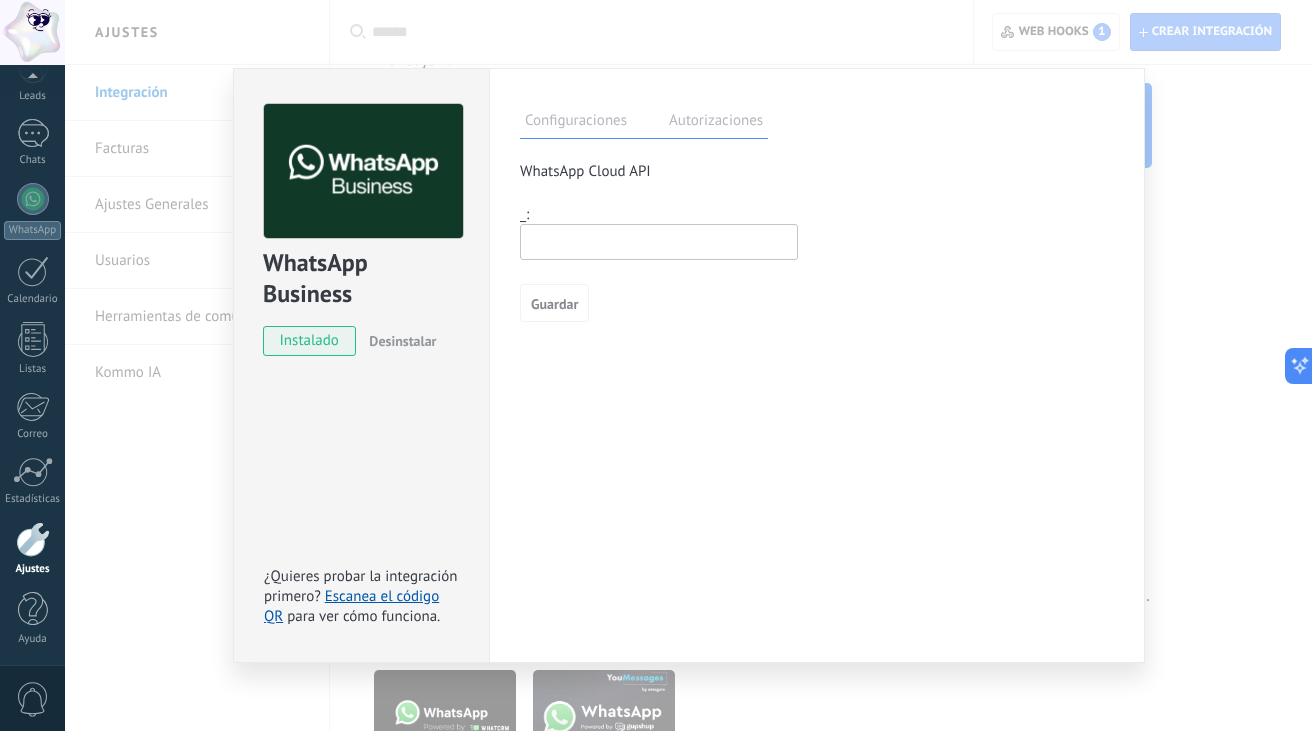 click on "WhatsApp Business instalado Desinstalar ¿Quieres probar la integración primero?   Escanea el código QR   para ver cómo funciona." at bounding box center (361, 365) 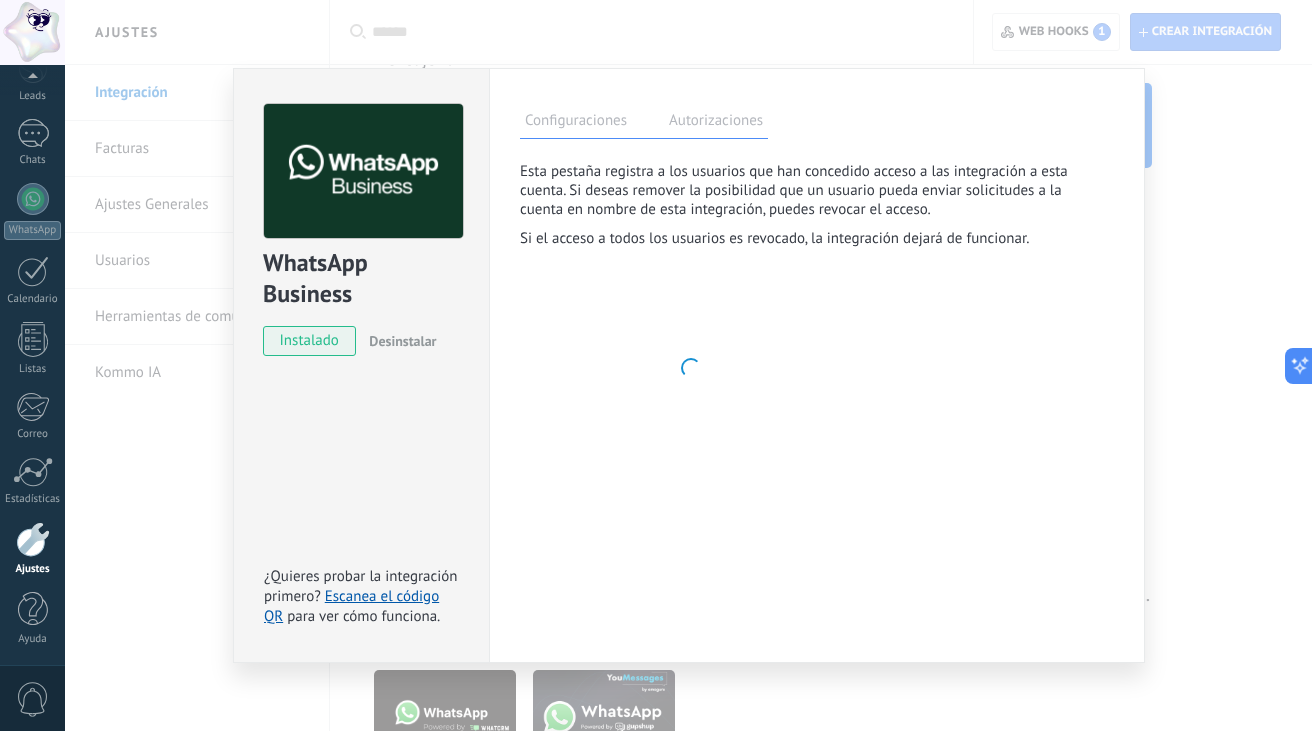click on "Configuraciones" at bounding box center (576, 123) 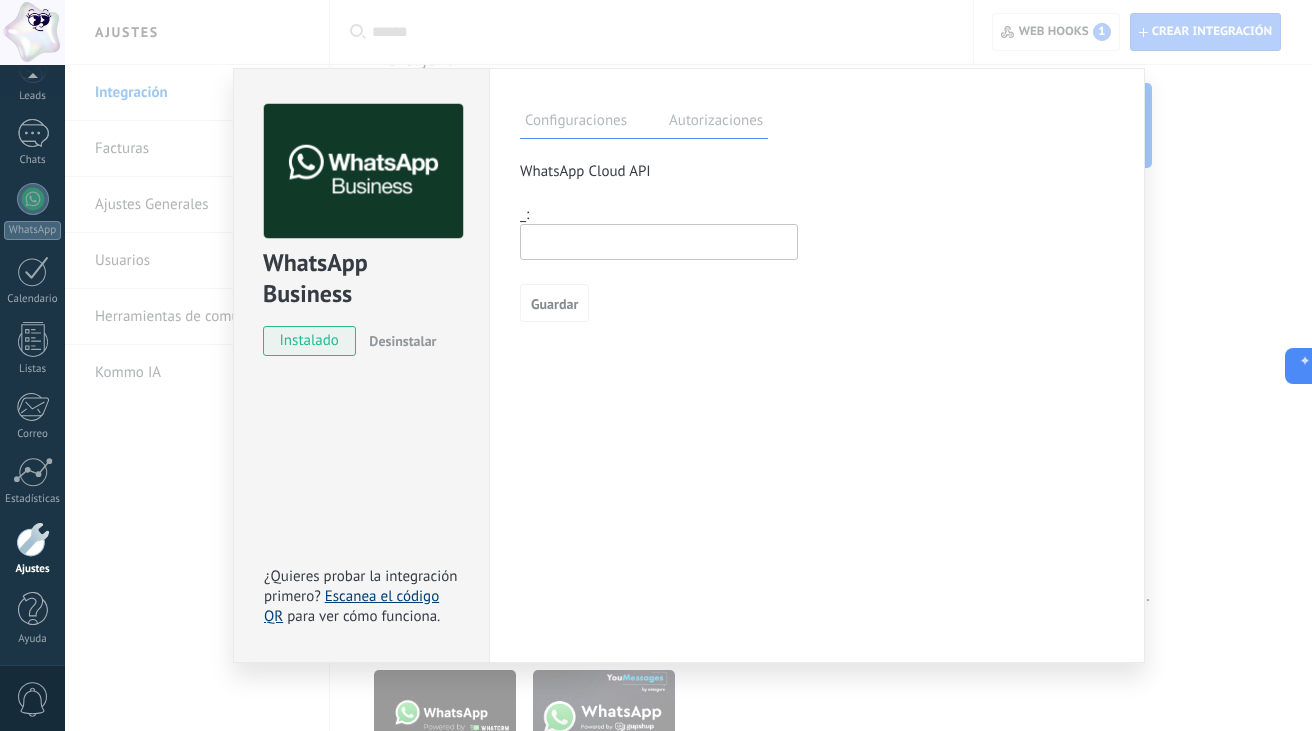 click on "Escanea el código QR" at bounding box center (351, 606) 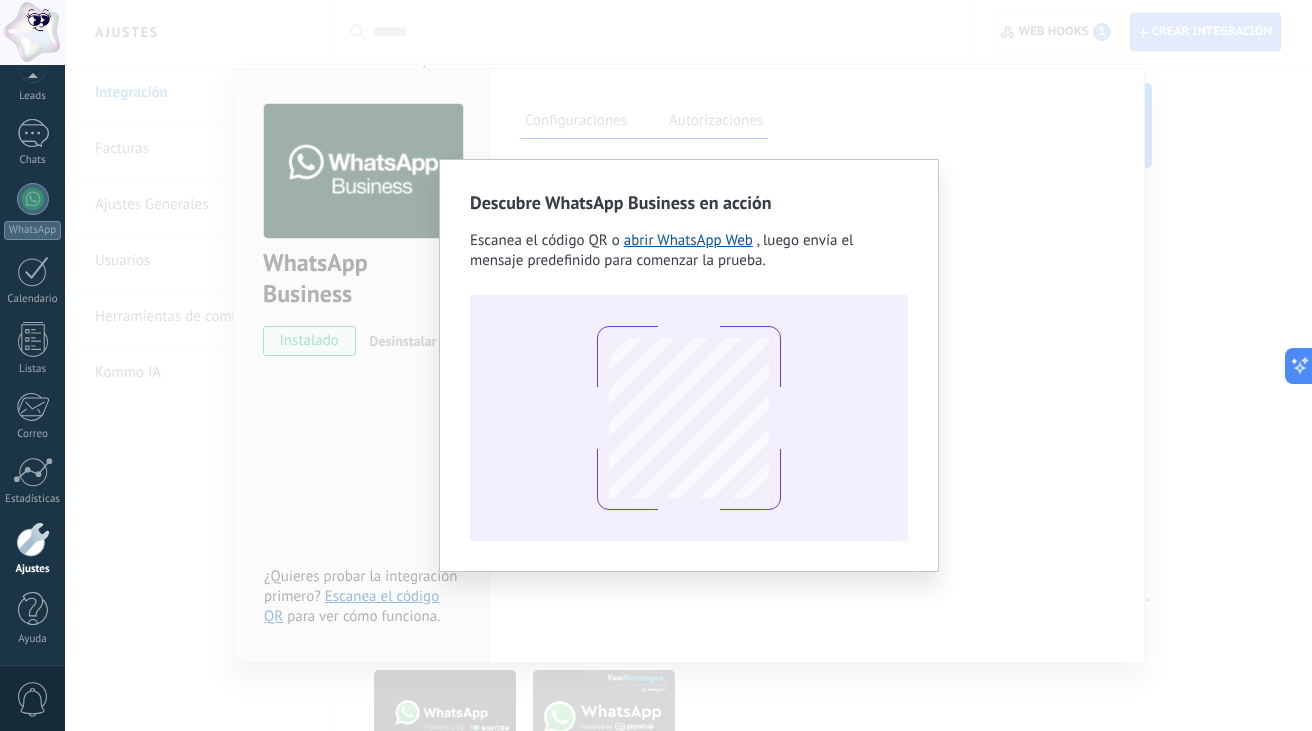 click on "Descubre WhatsApp Business en acción Escanea el código QR o   abrir WhatsApp Web   , luego envía el mensaje predefinido para comenzar la prueba." at bounding box center [688, 365] 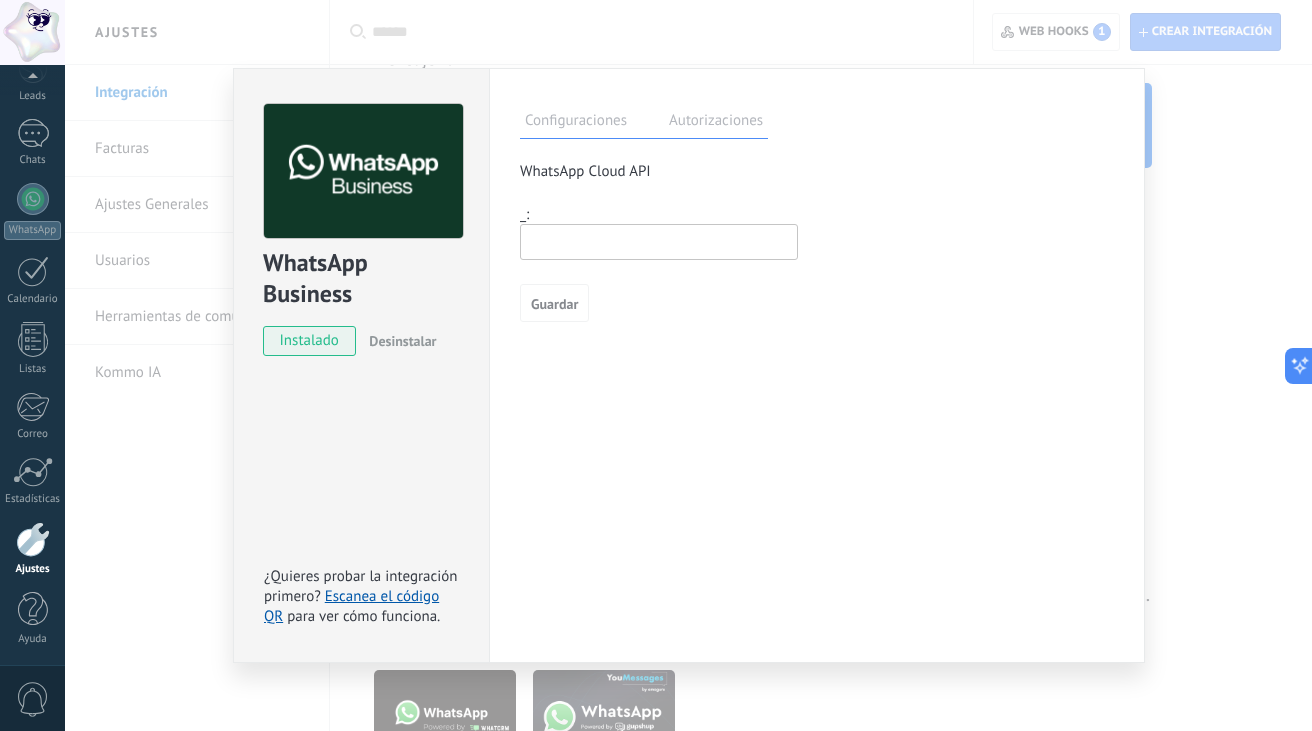 click on "WhatsApp Business instalado Desinstalar ¿Quieres probar la integración primero?   Escanea el código QR   para ver cómo funciona. Configuraciones Autorizaciones Esta pestaña registra a los usuarios que han concedido acceso a las integración a esta cuenta. Si deseas remover la posibilidad que un usuario pueda enviar solicitudes a la cuenta en nombre de esta integración, puedes revocar el acceso. Si el acceso a todos los usuarios es revocado, la integración dejará de funcionar. Esta aplicacion está instalada, pero nadie le ha dado acceso aun. WhatsApp Cloud API más _:  Guardar" at bounding box center [688, 365] 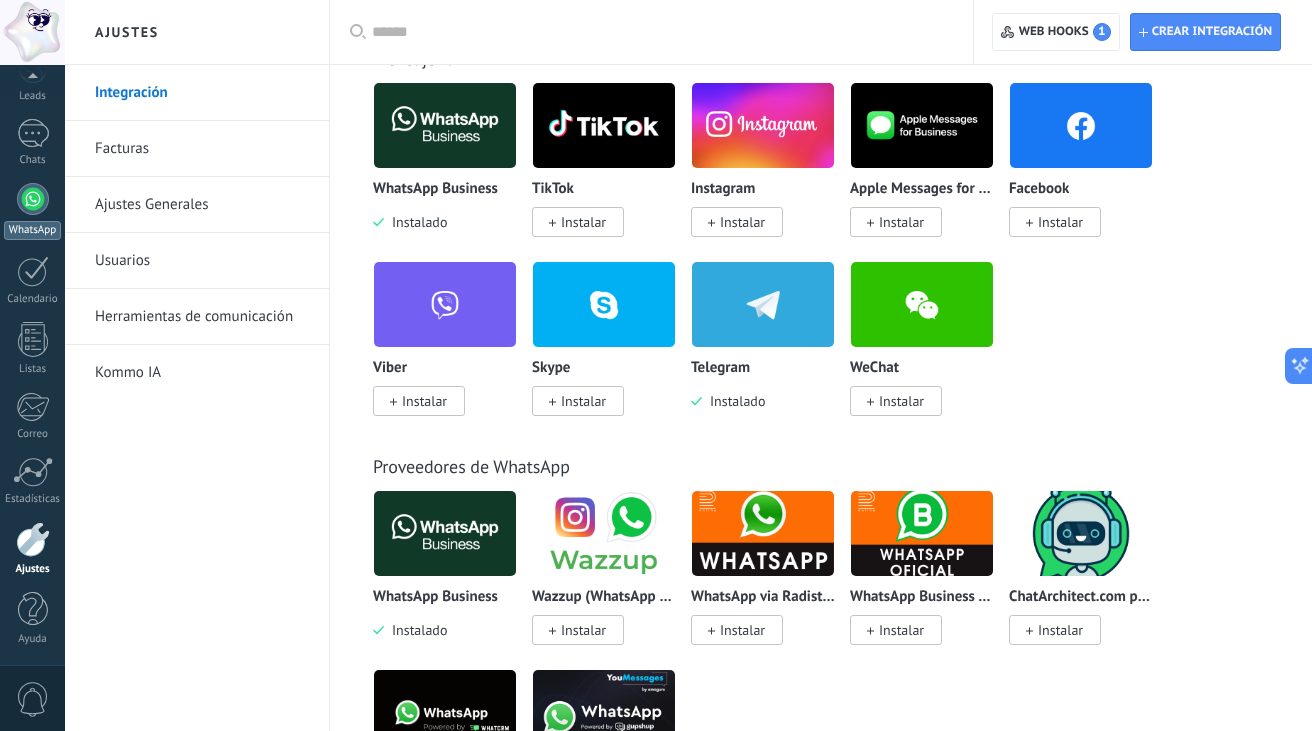 click at bounding box center [33, 199] 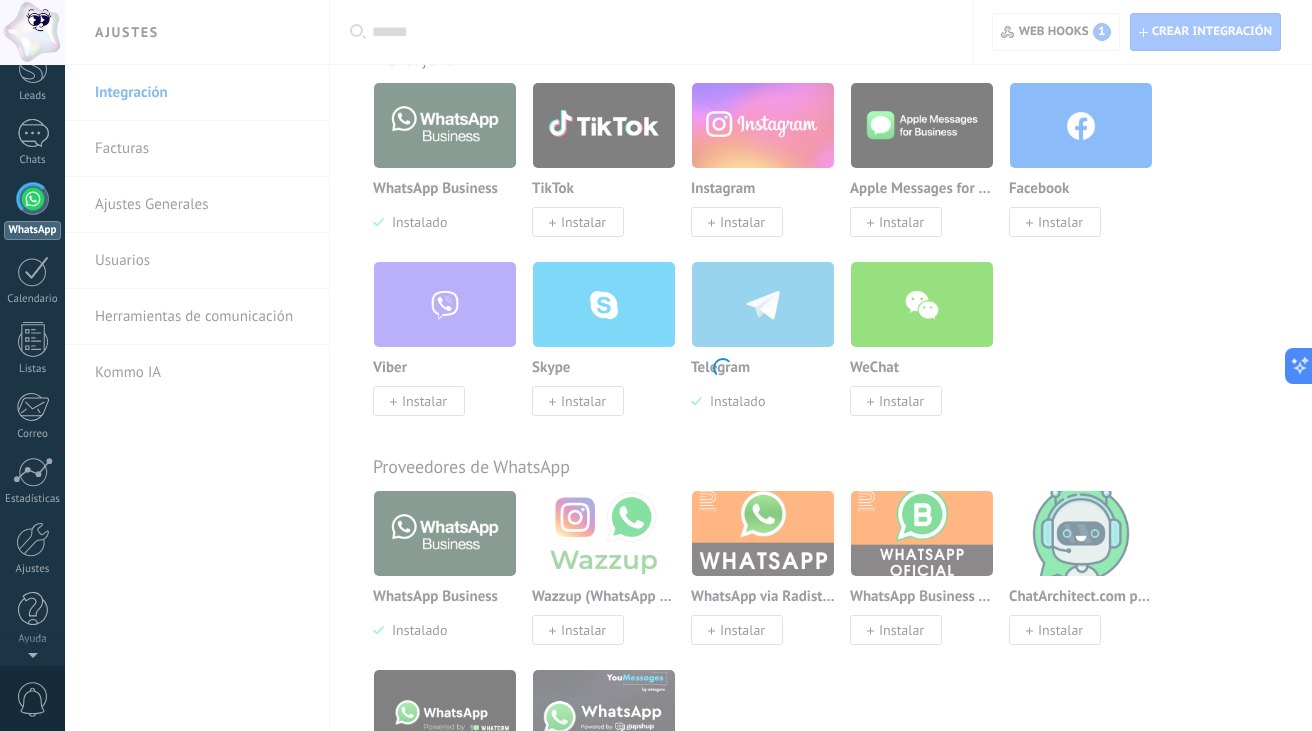 scroll, scrollTop: 0, scrollLeft: 0, axis: both 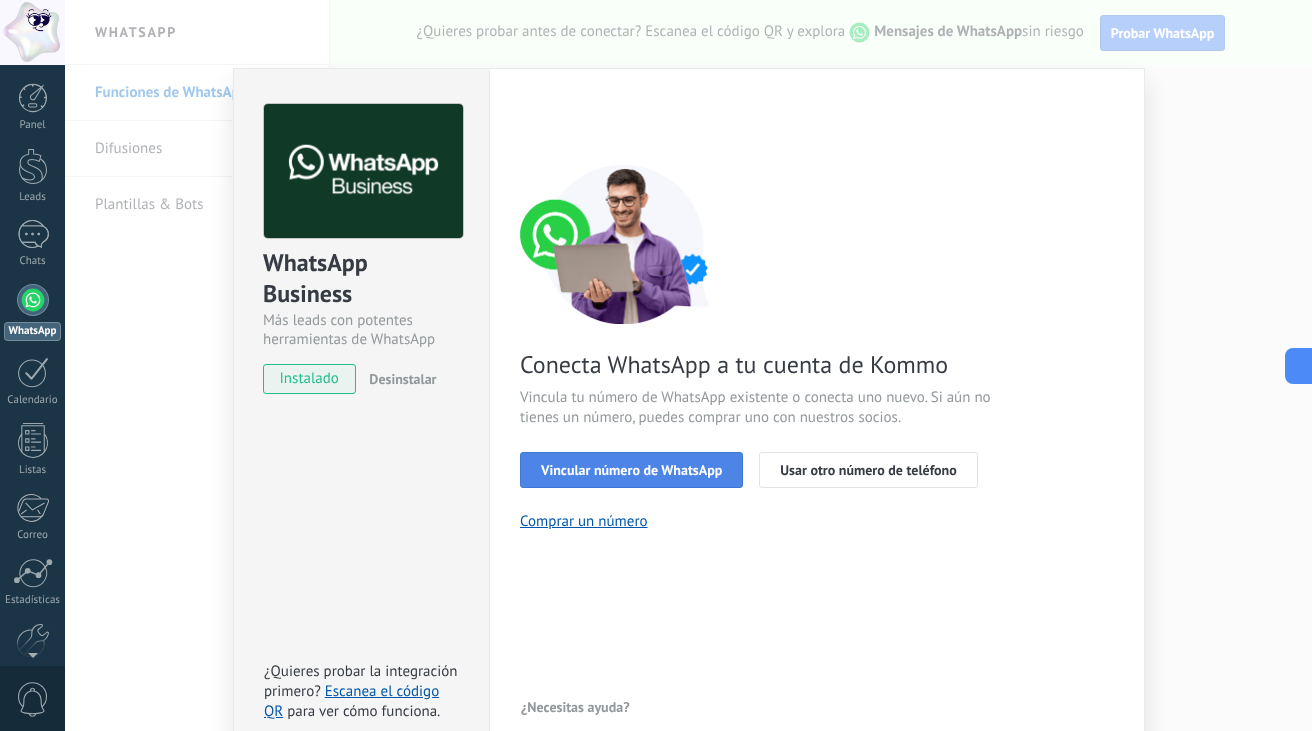 click on "Vincular número de WhatsApp" at bounding box center [631, 470] 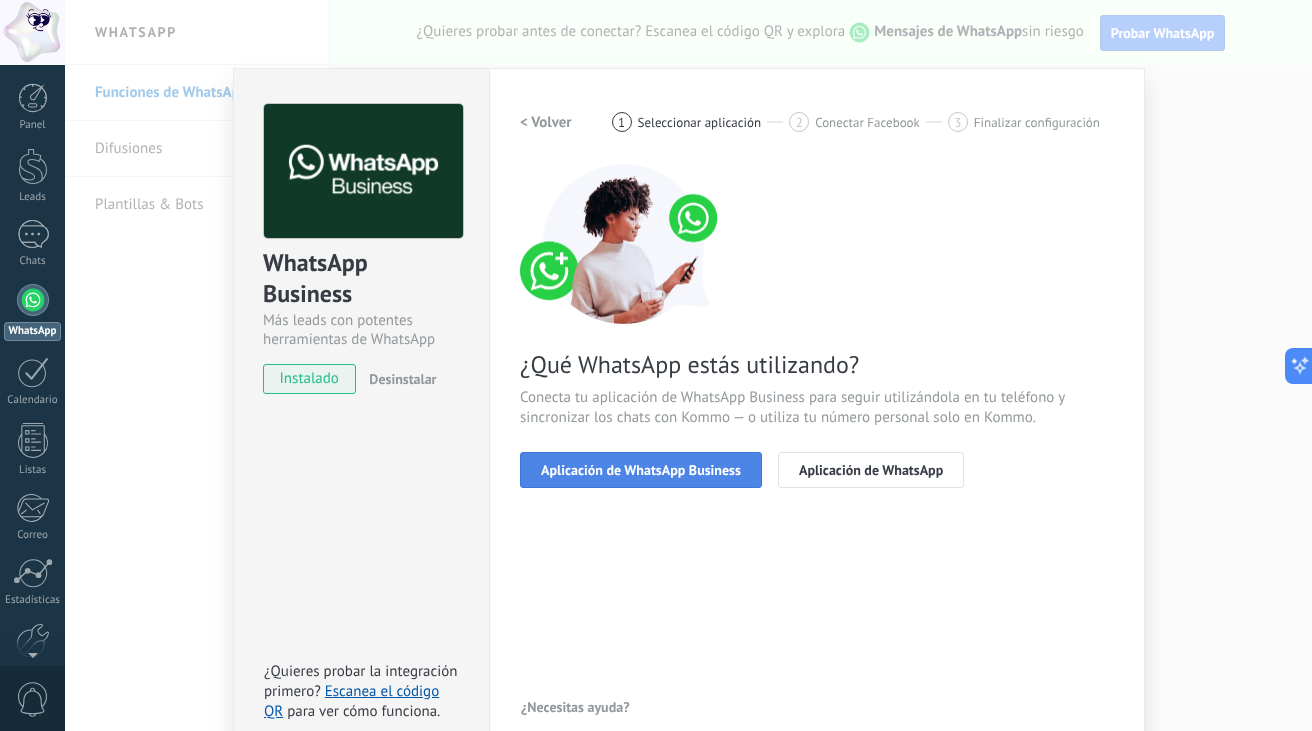click on "Aplicación de WhatsApp Business" at bounding box center [641, 470] 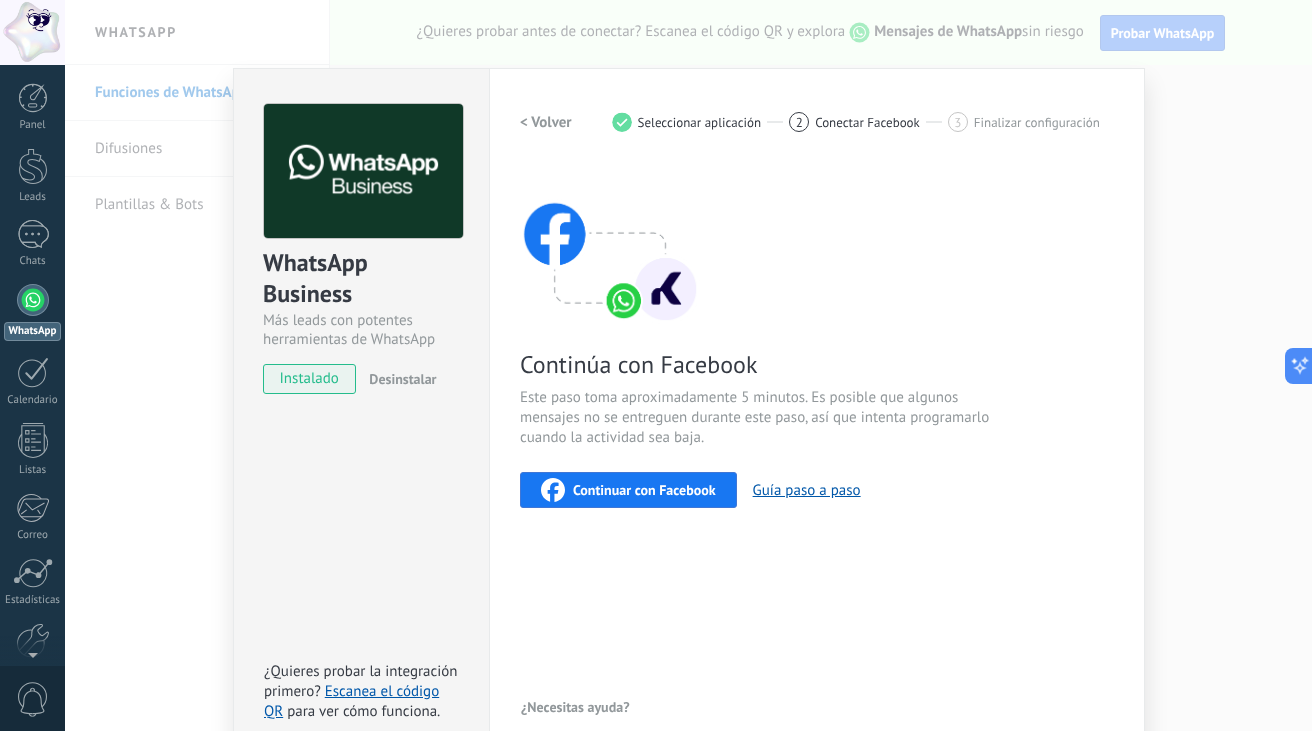 click on "Continuar con Facebook" at bounding box center [628, 490] 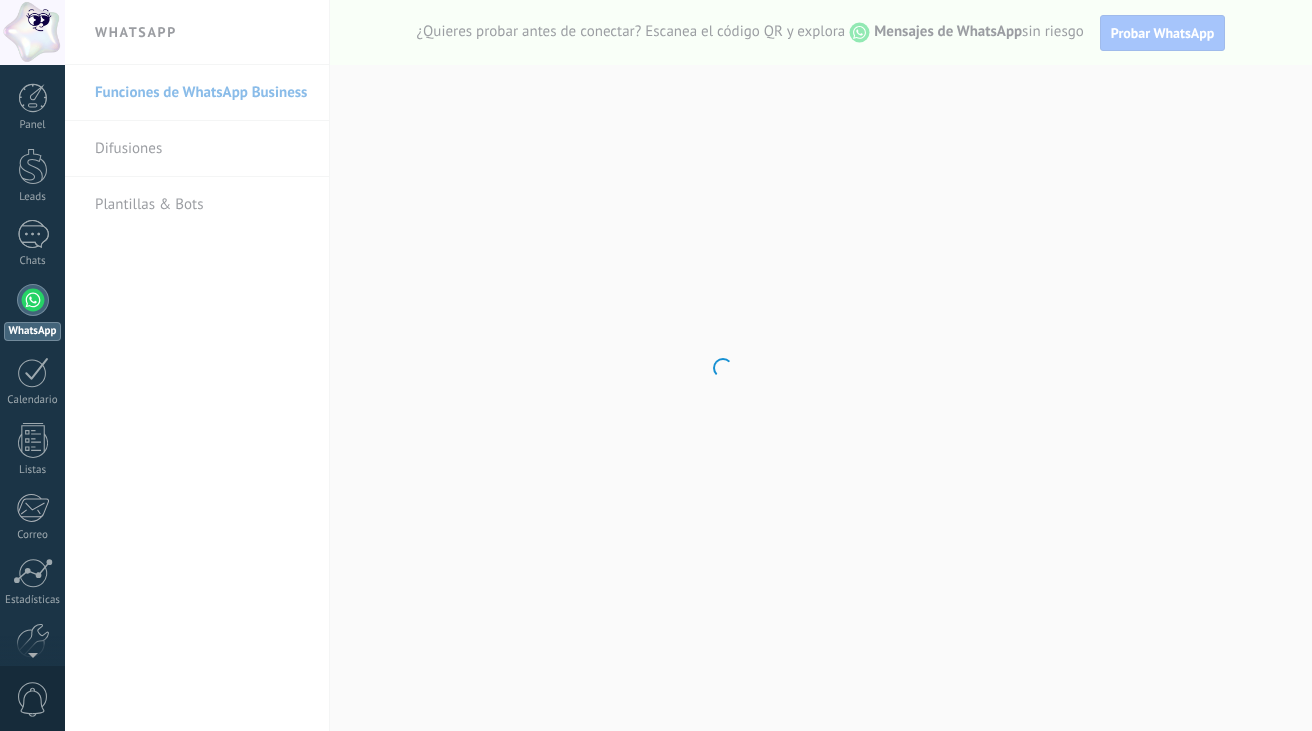scroll, scrollTop: 0, scrollLeft: 0, axis: both 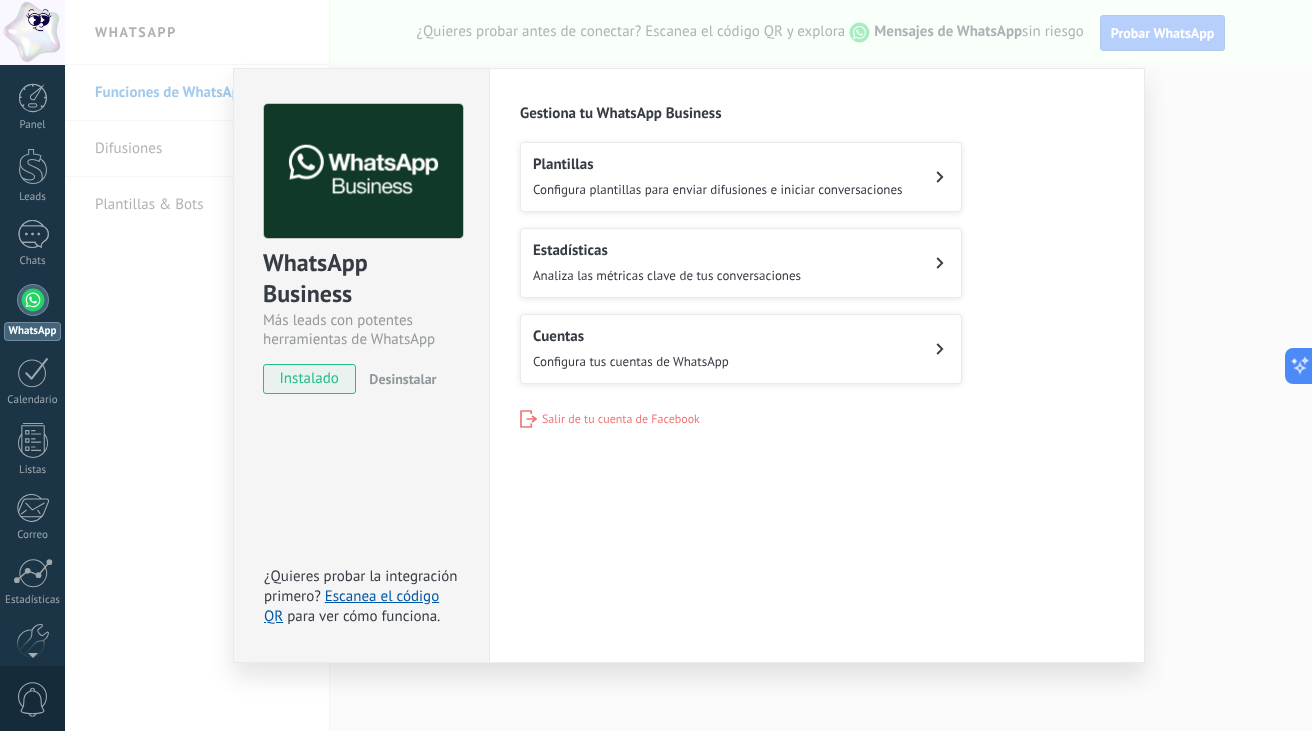 click on "Analiza las métricas clave de tus conversaciones" at bounding box center (718, 189) 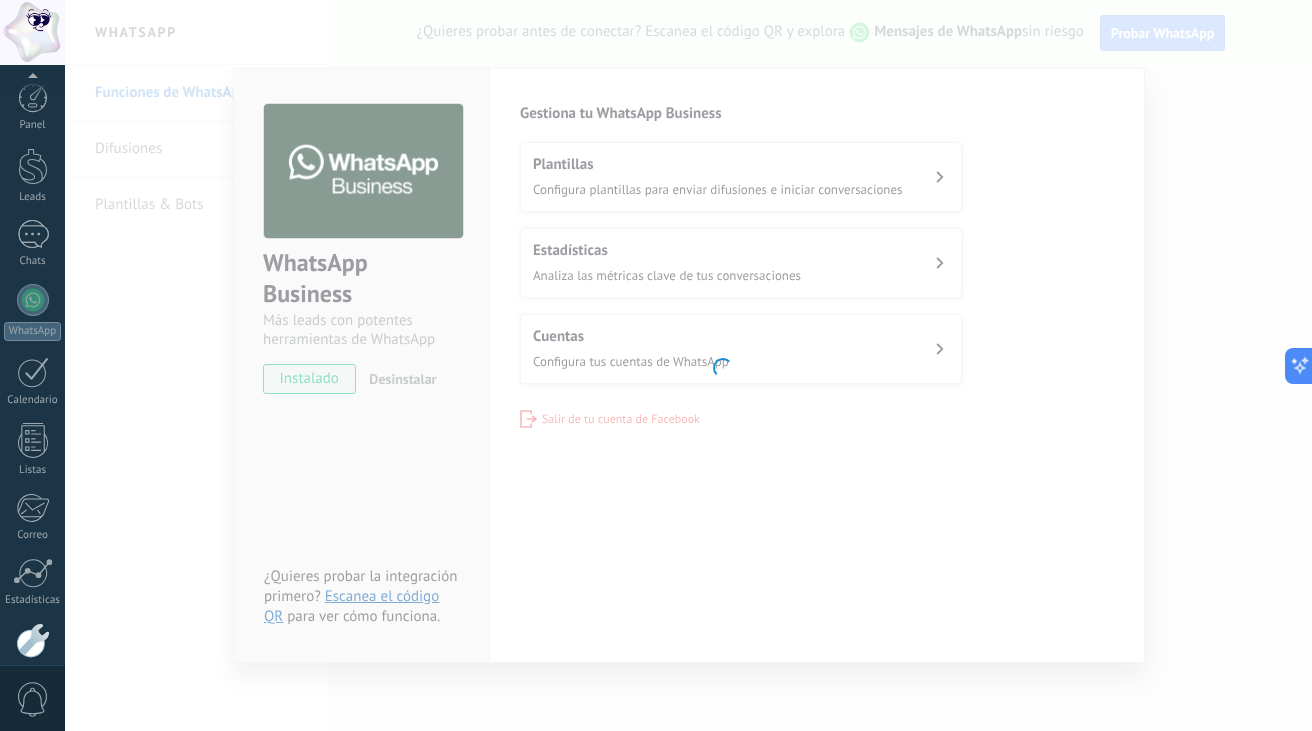 scroll, scrollTop: 101, scrollLeft: 0, axis: vertical 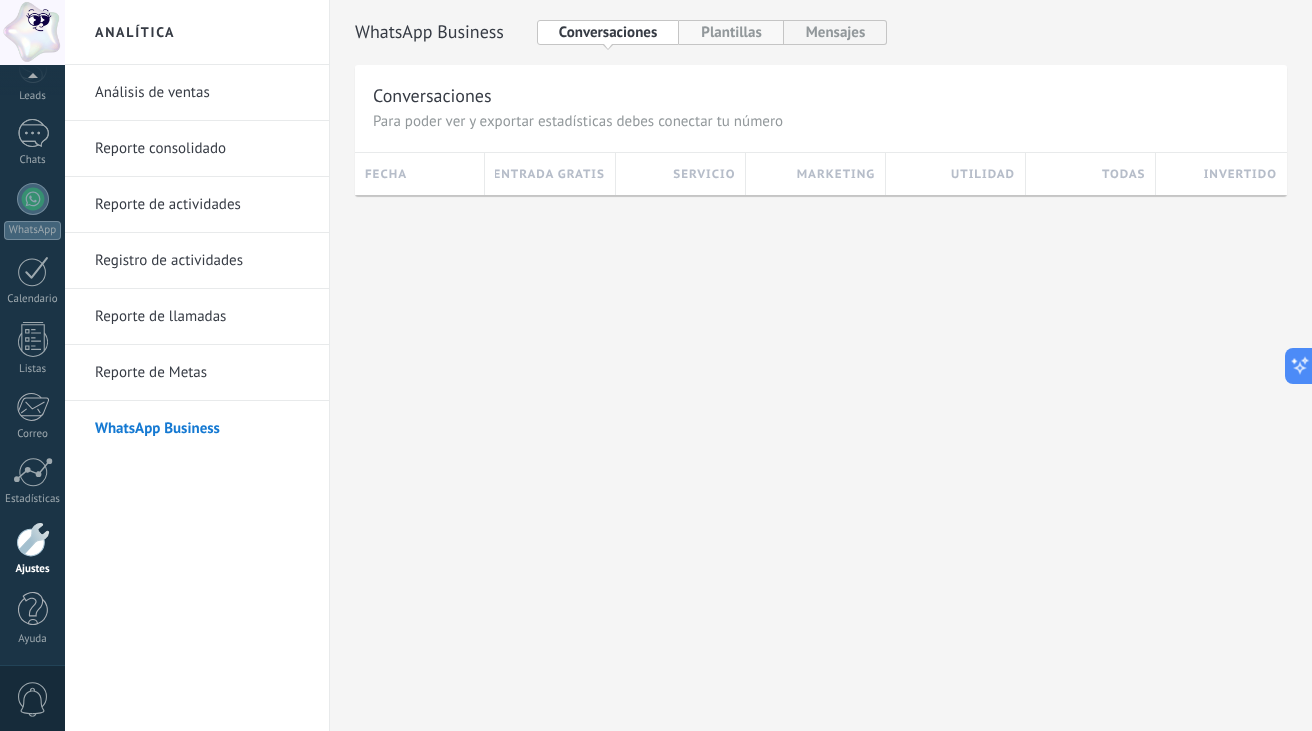 click on "Plantillas" at bounding box center (731, 32) 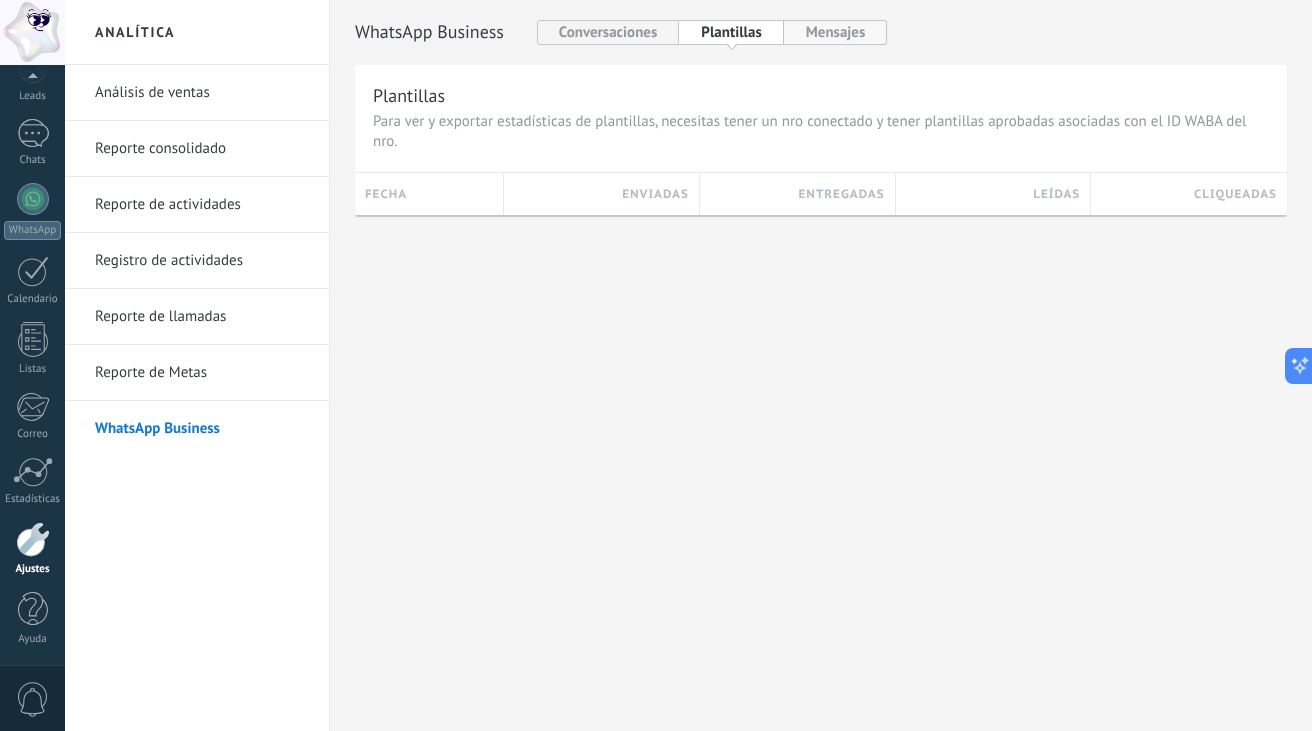 click on "Mensajes" at bounding box center [836, 32] 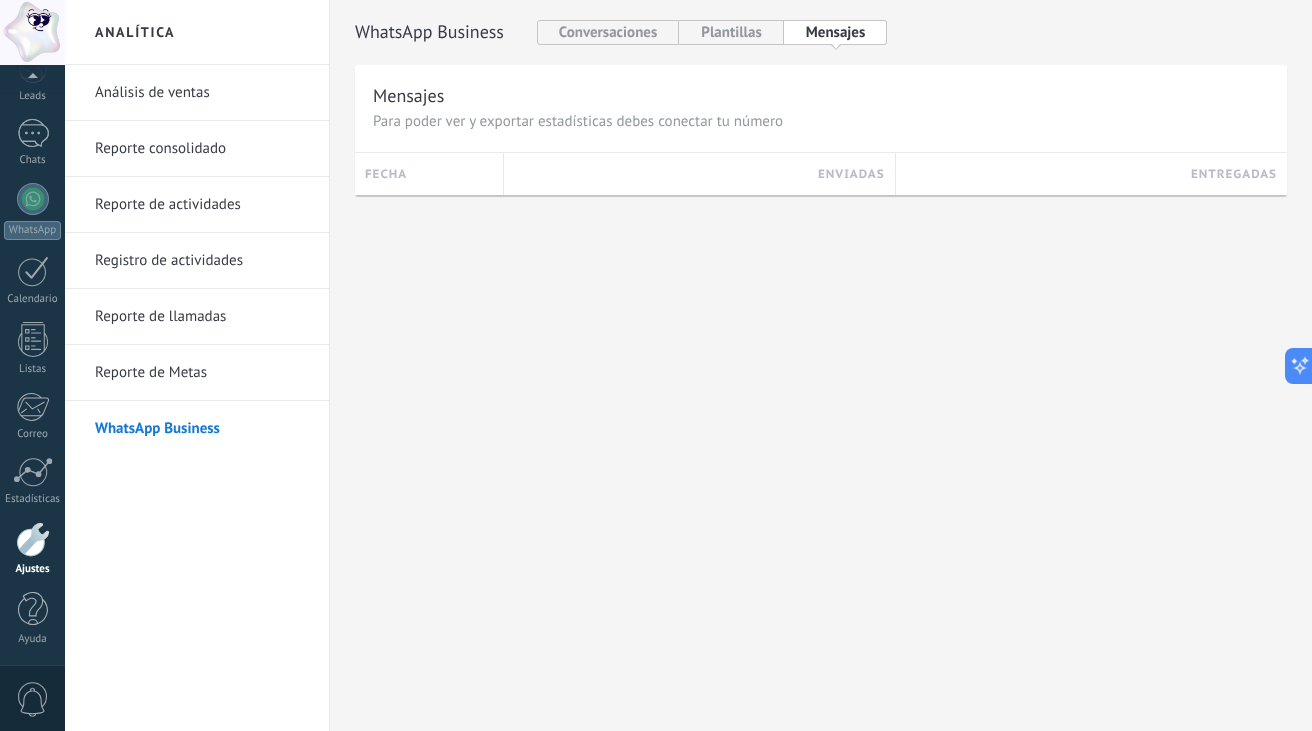 click on "Análisis de ventas" at bounding box center (202, 93) 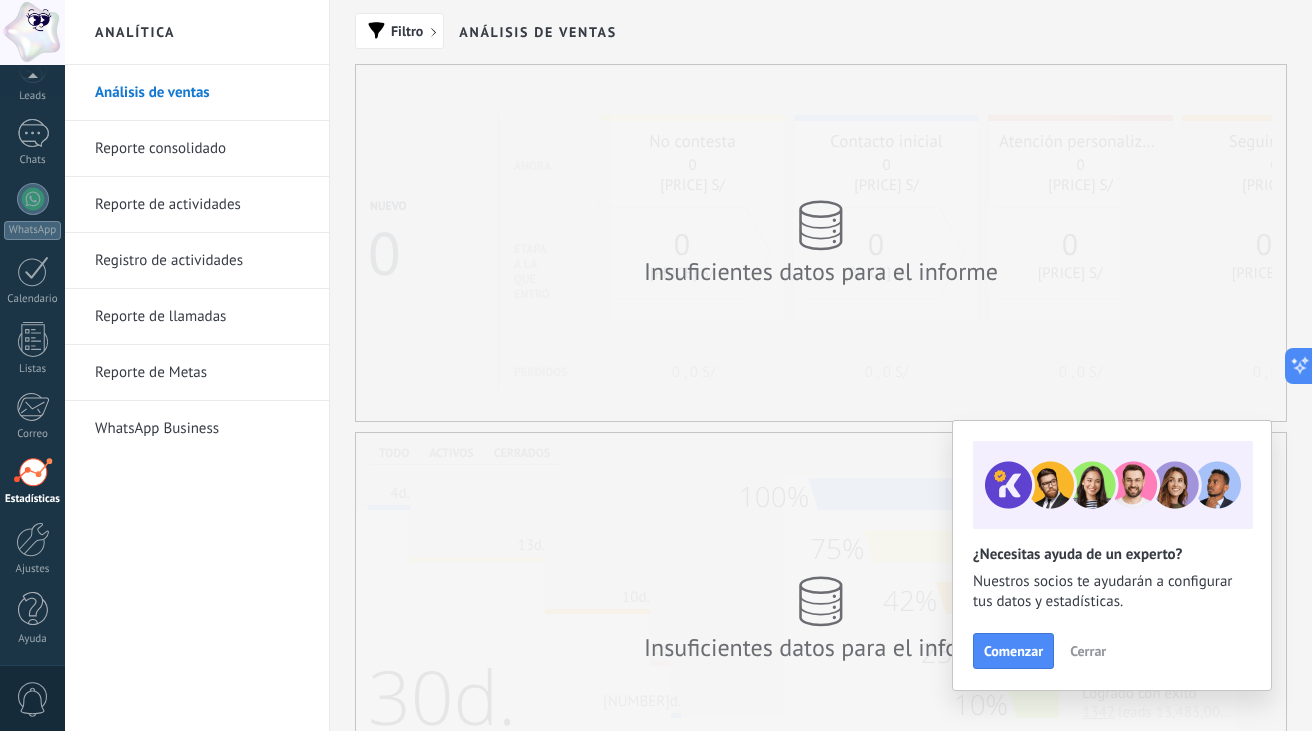 click on "Reporte consolidado" at bounding box center [202, 149] 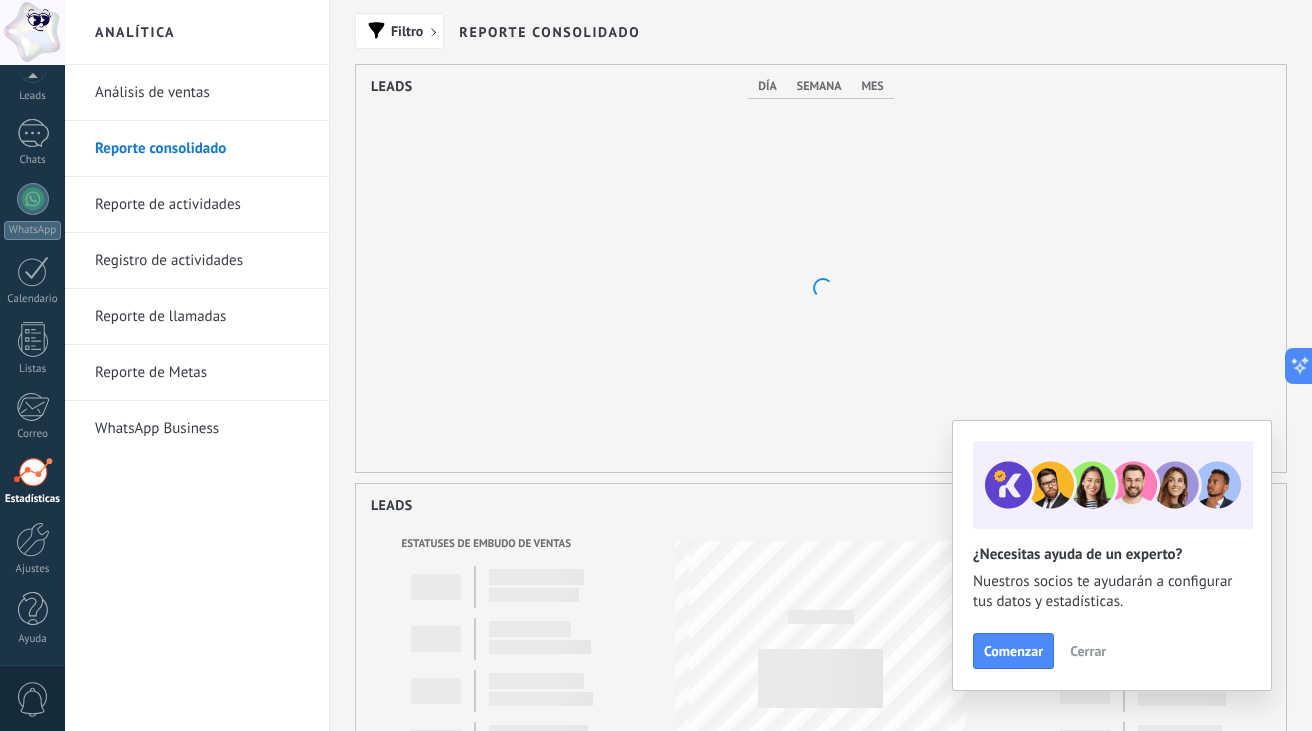 click on "Reporte de actividades" at bounding box center [202, 205] 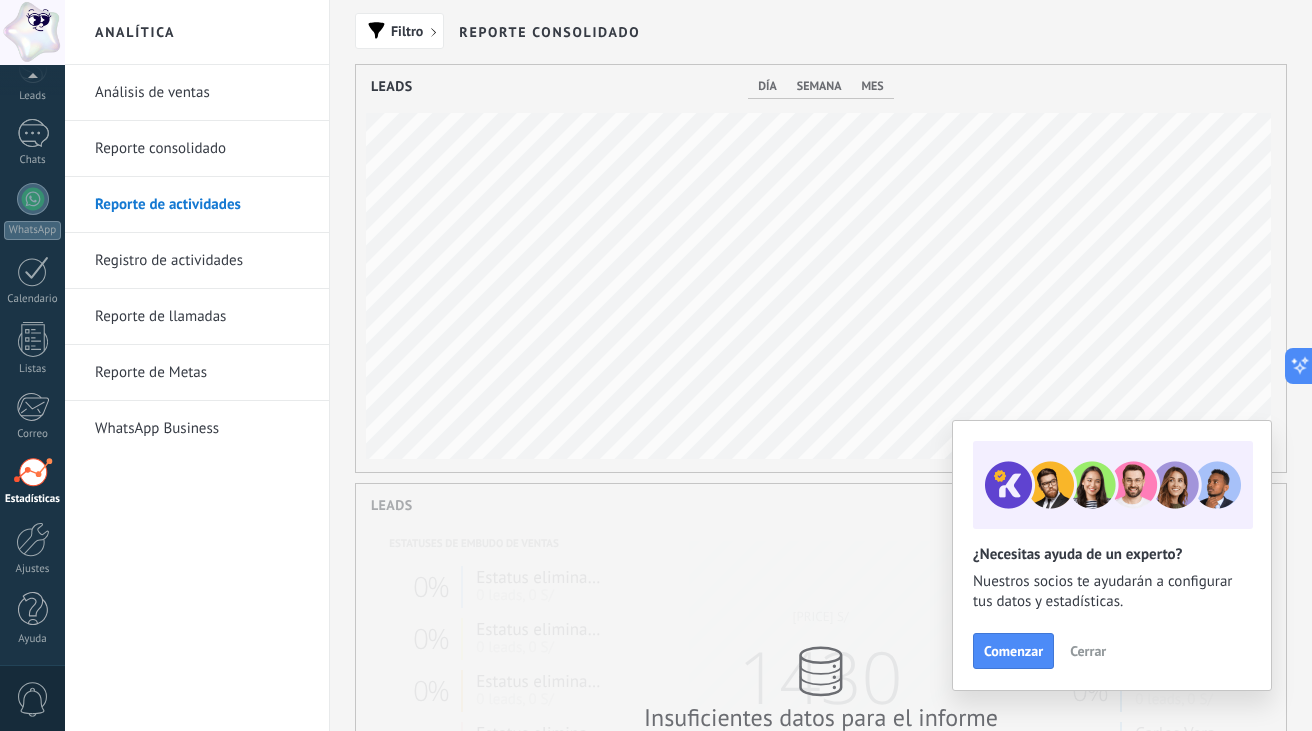 scroll, scrollTop: 999593, scrollLeft: 999070, axis: both 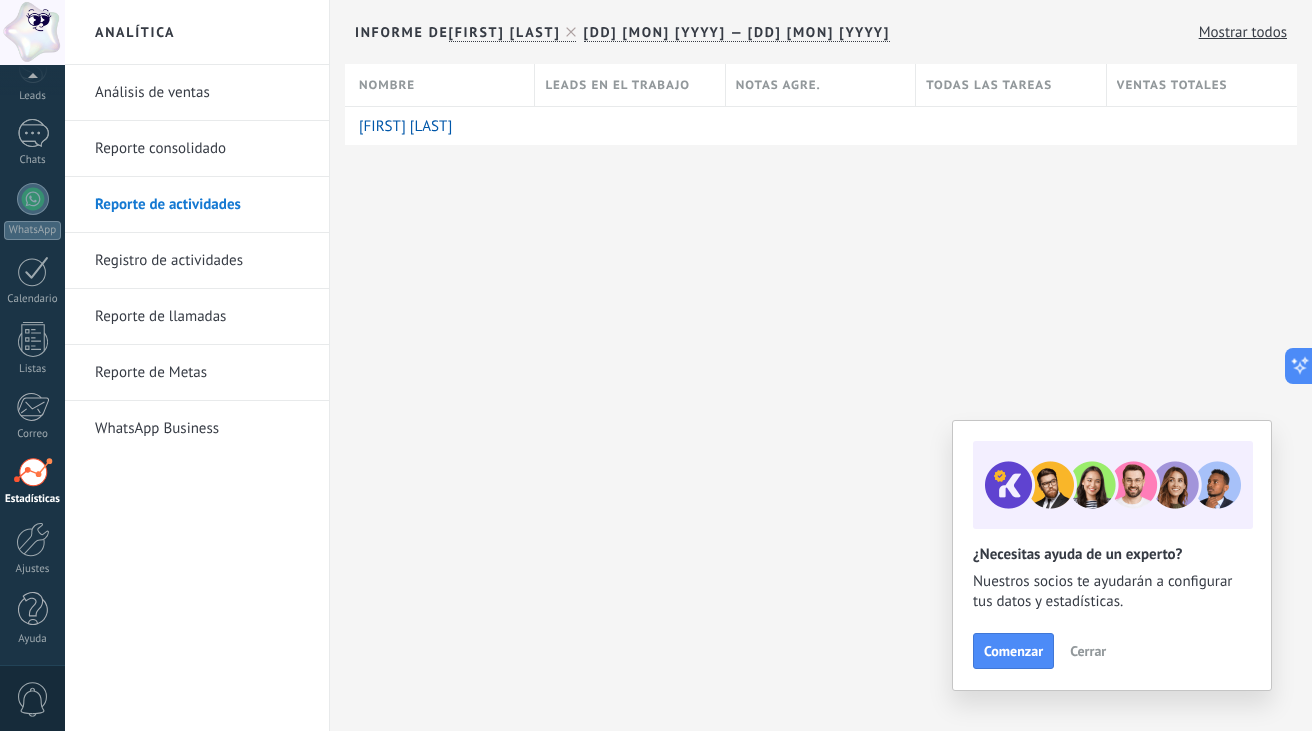click on "Registro de actividades" at bounding box center (202, 261) 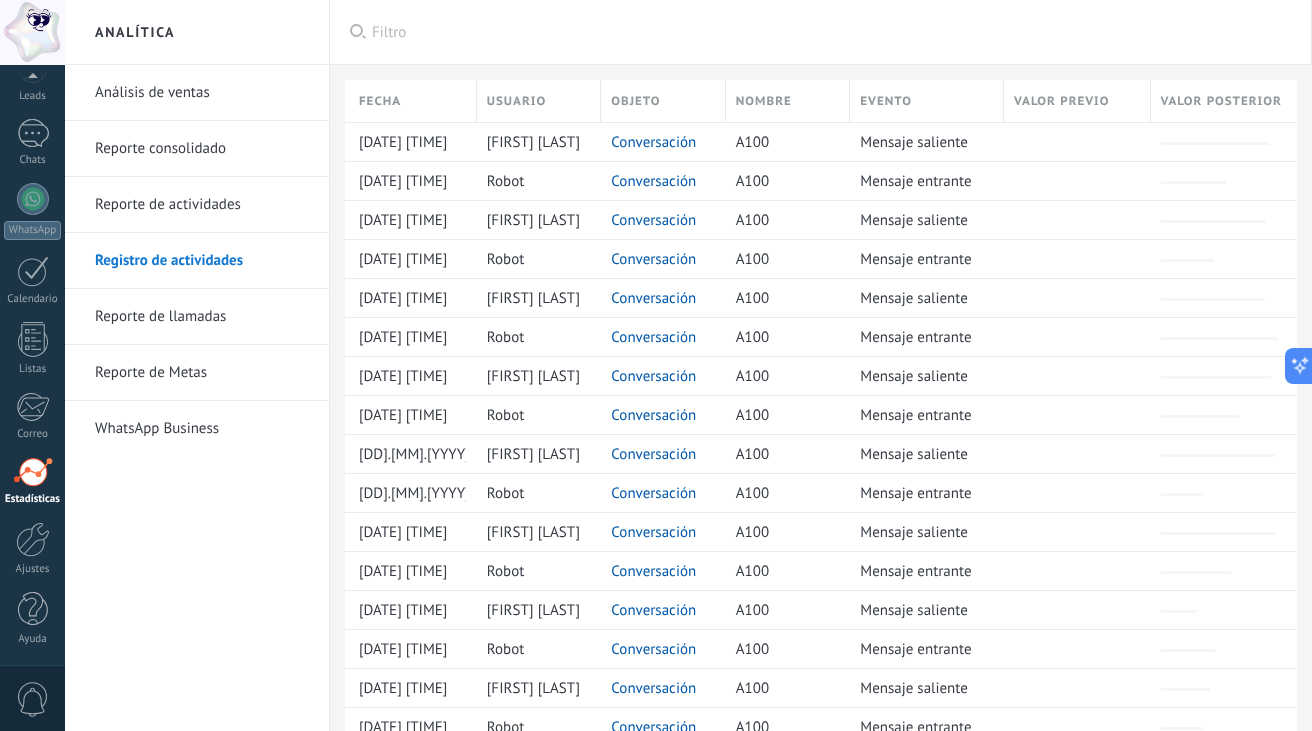click on "Reporte de llamadas" at bounding box center [202, 317] 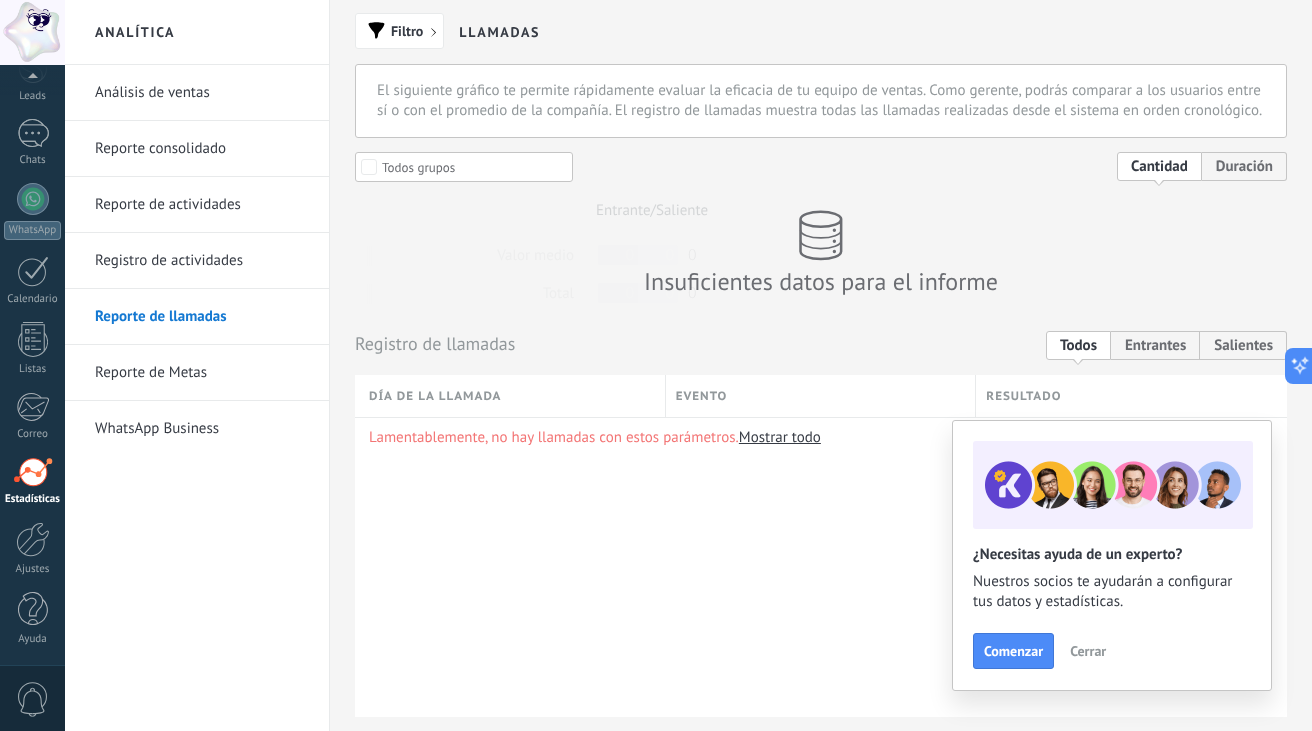 click on "Reporte de llamadas" at bounding box center [202, 317] 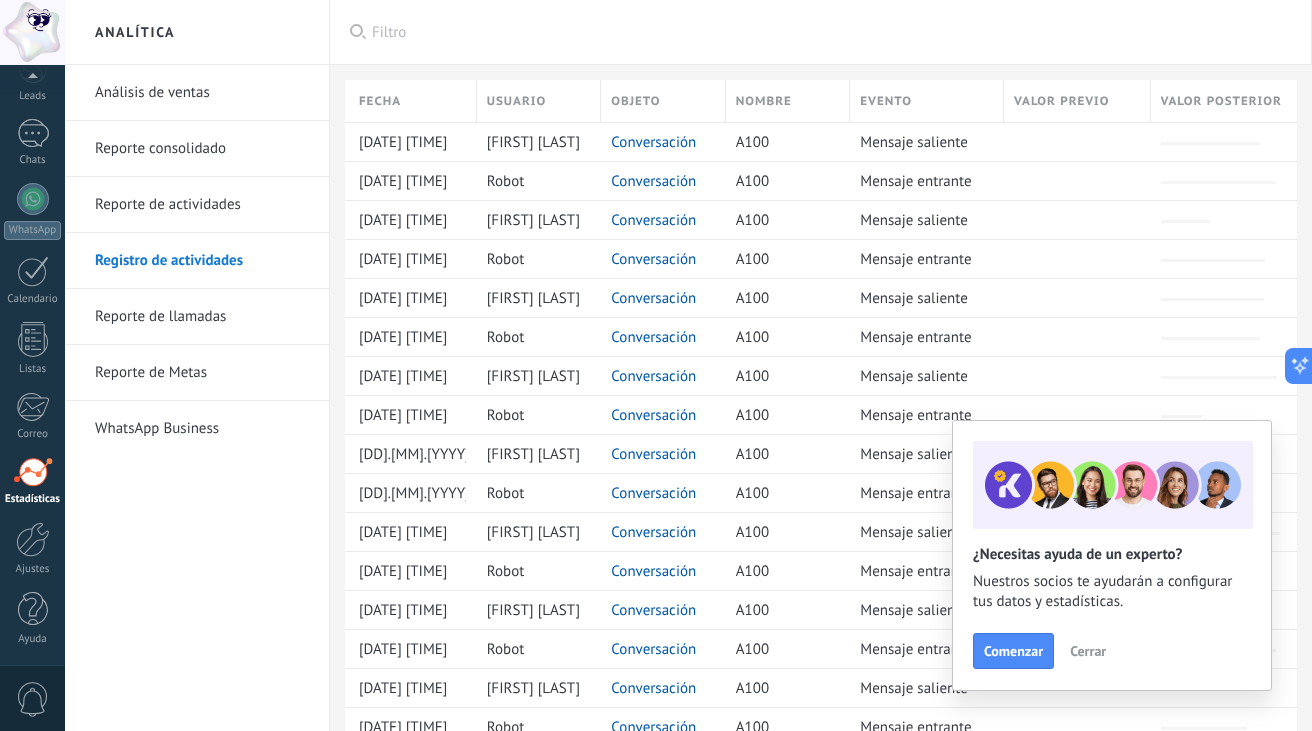 click on "Reporte de llamadas" at bounding box center [202, 317] 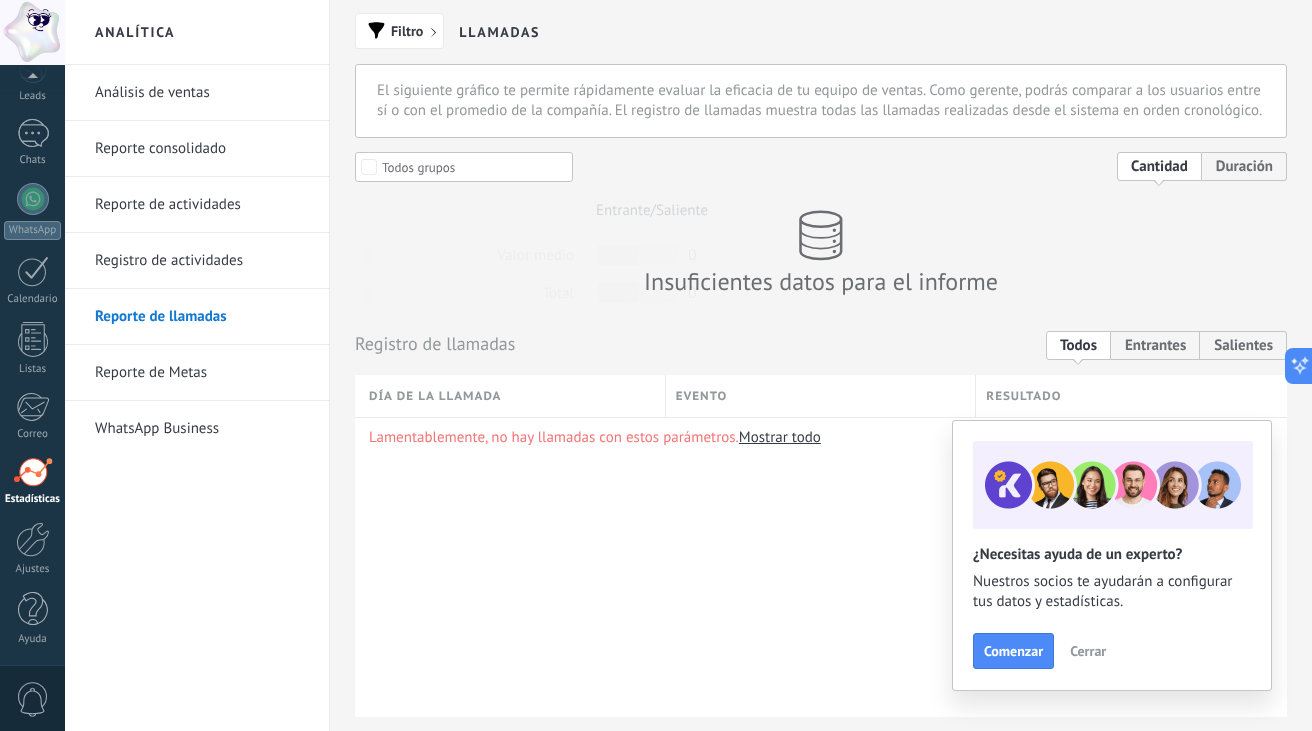 click on "Registro de actividades" at bounding box center [202, 261] 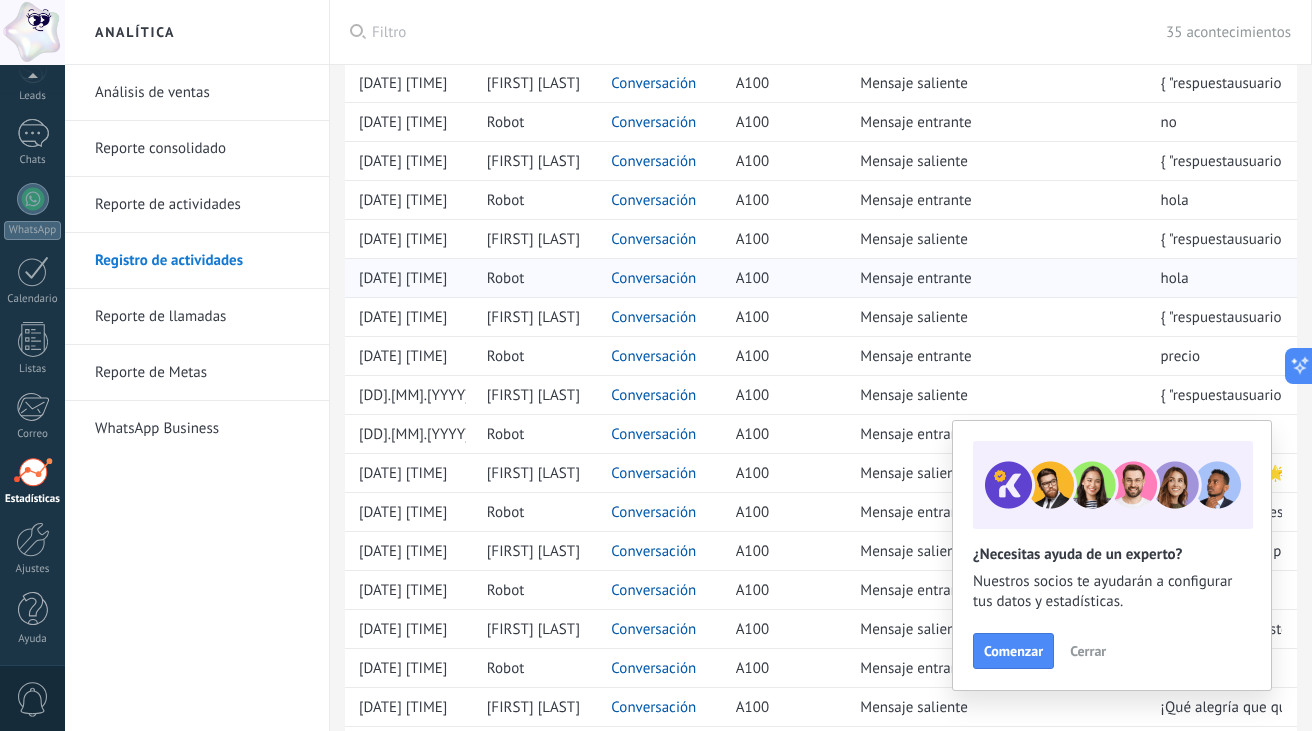 scroll, scrollTop: 0, scrollLeft: 0, axis: both 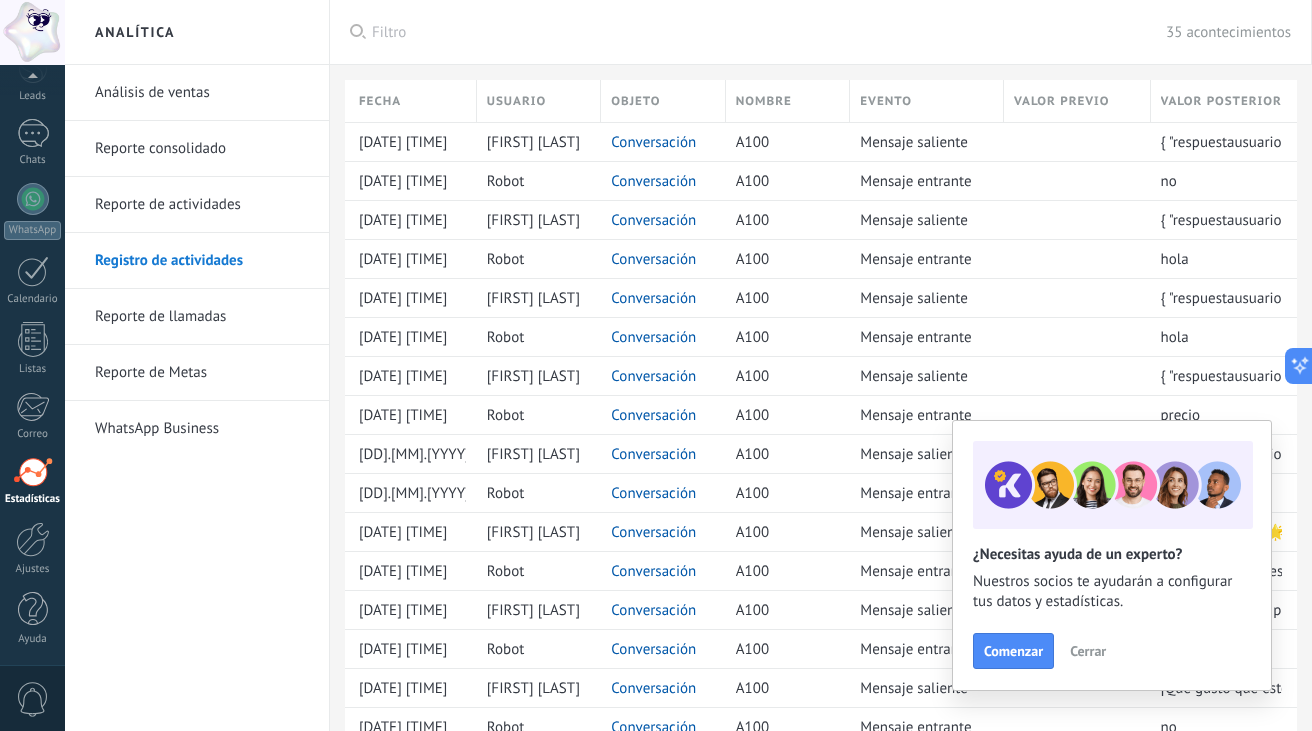 click on "Reporte de Metas" at bounding box center (202, 373) 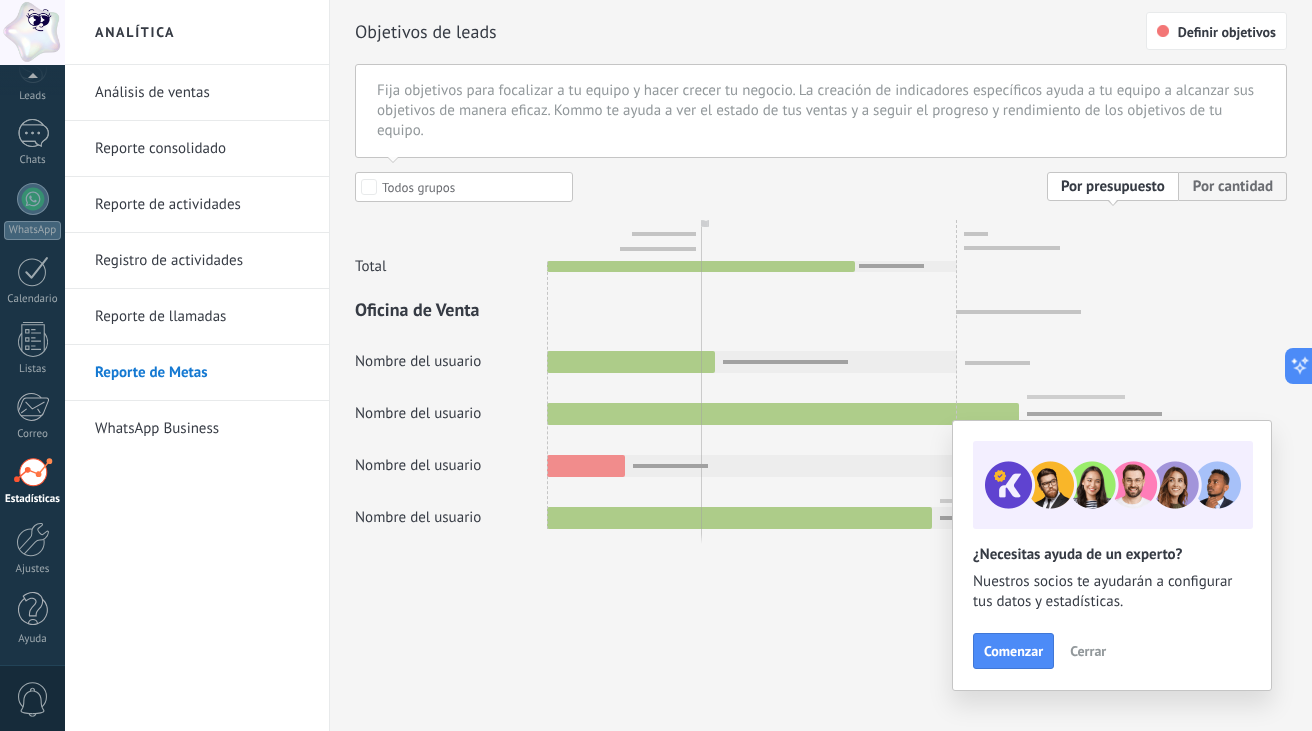 click on "WhatsApp Business" at bounding box center [202, 429] 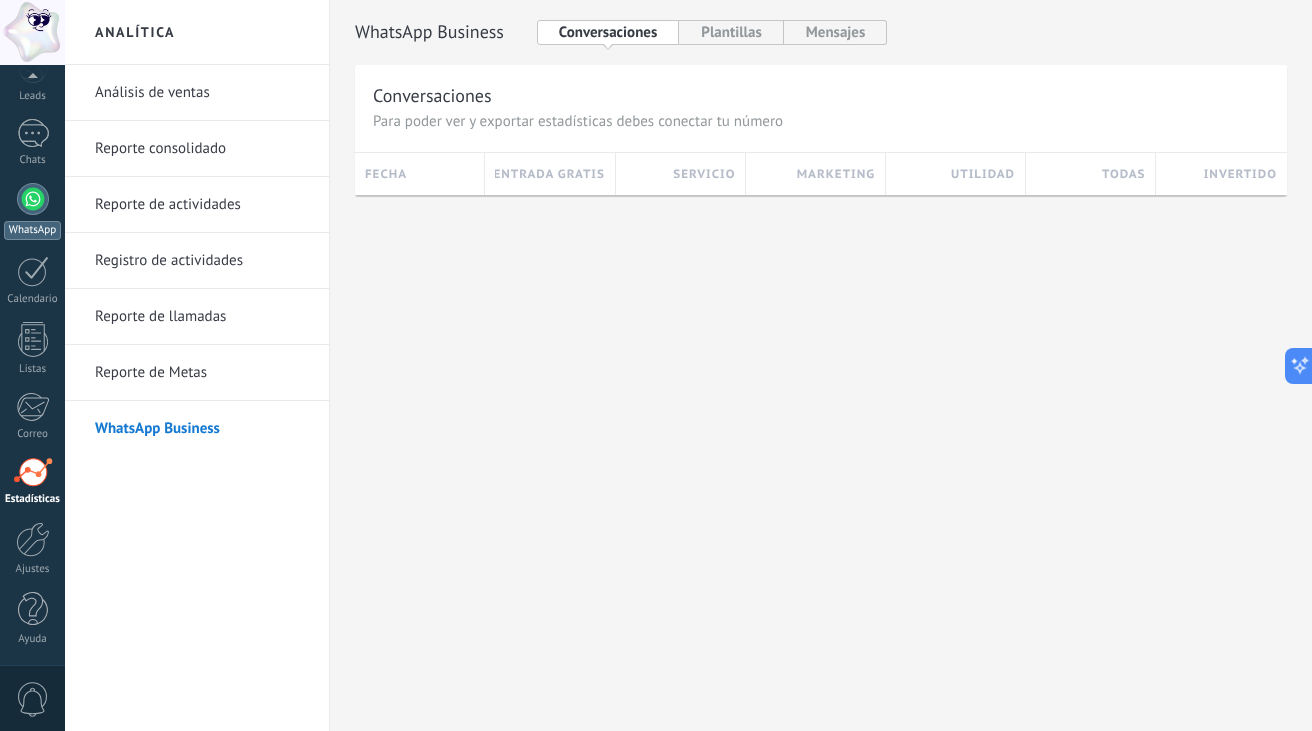 click at bounding box center (33, 199) 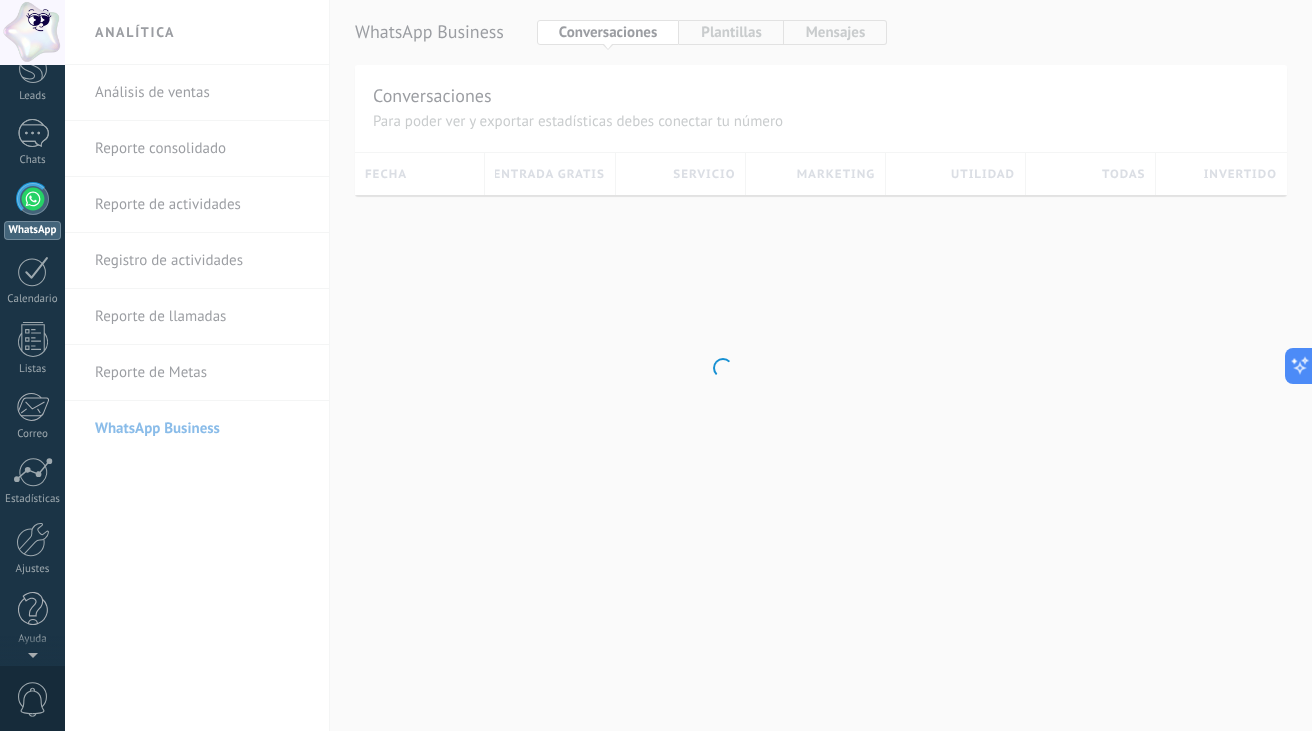scroll, scrollTop: 0, scrollLeft: 0, axis: both 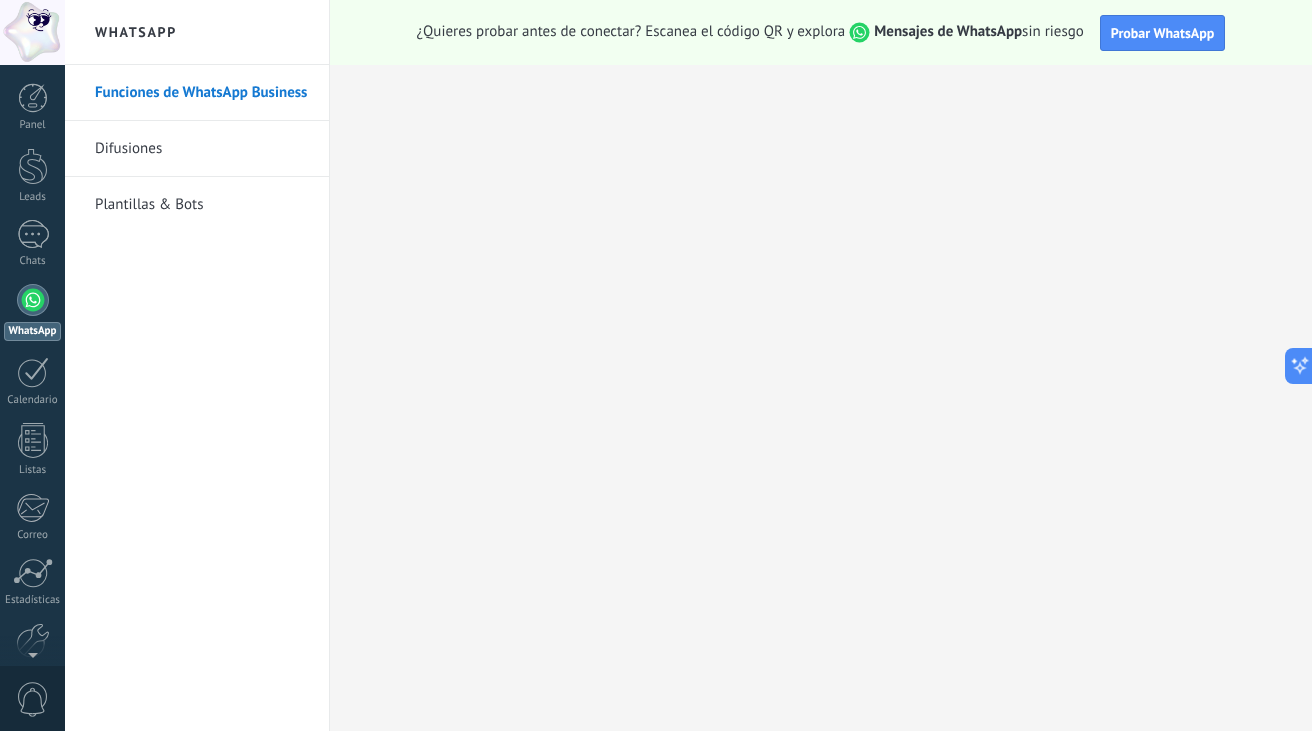 click on "Difusiones" at bounding box center (202, 149) 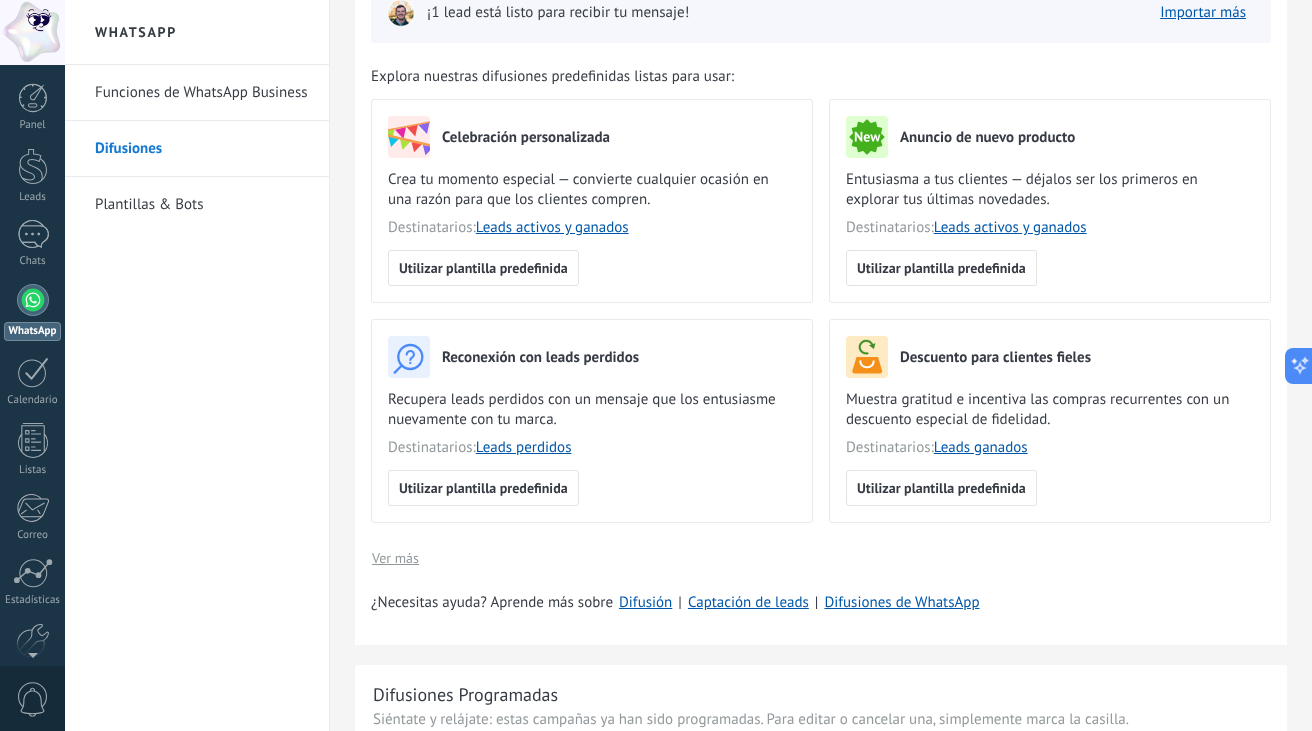 scroll, scrollTop: 128, scrollLeft: 0, axis: vertical 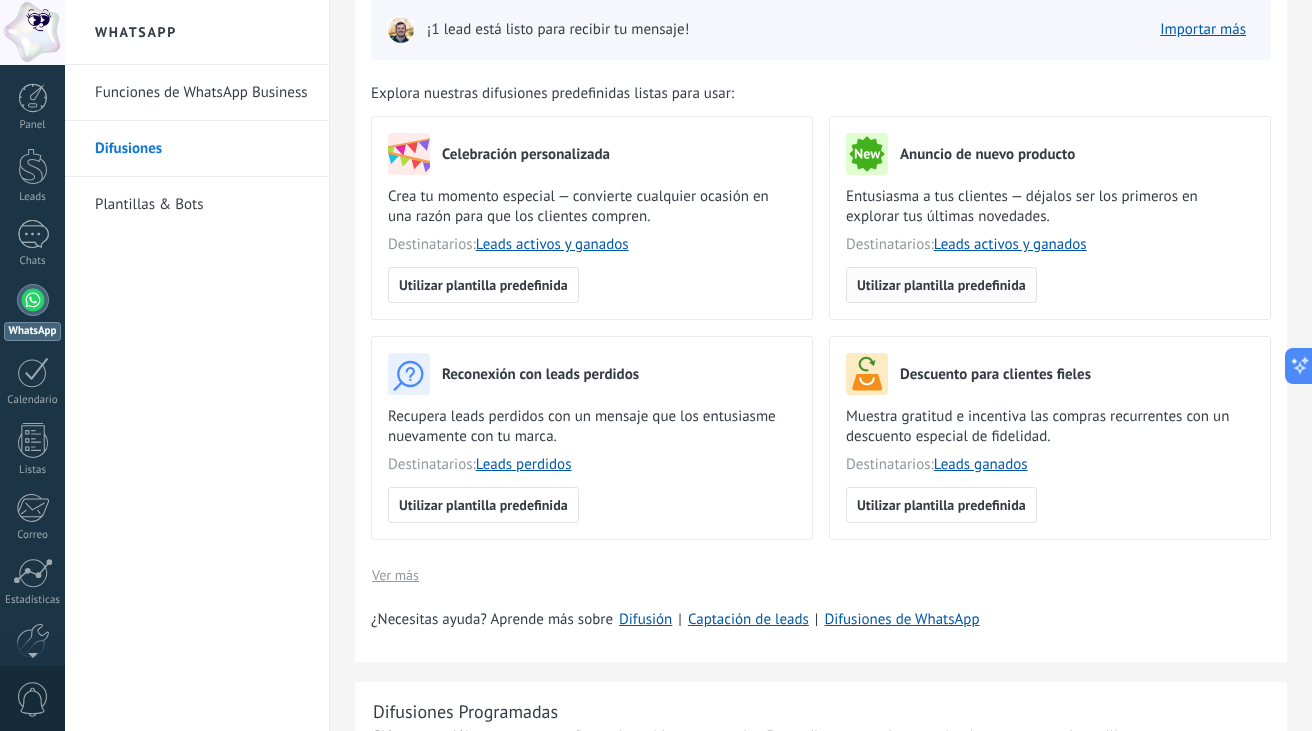 click on "Utilizar plantilla predefinida" at bounding box center (483, 285) 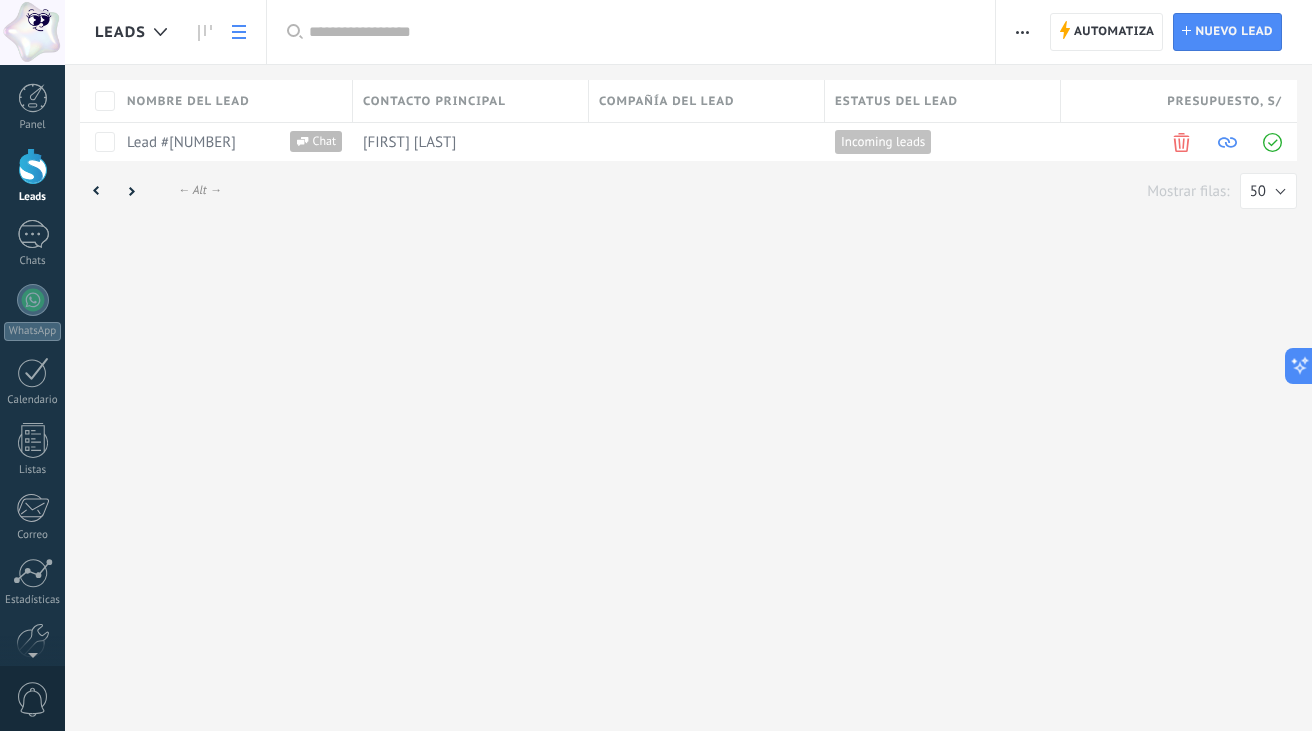 scroll, scrollTop: 0, scrollLeft: 0, axis: both 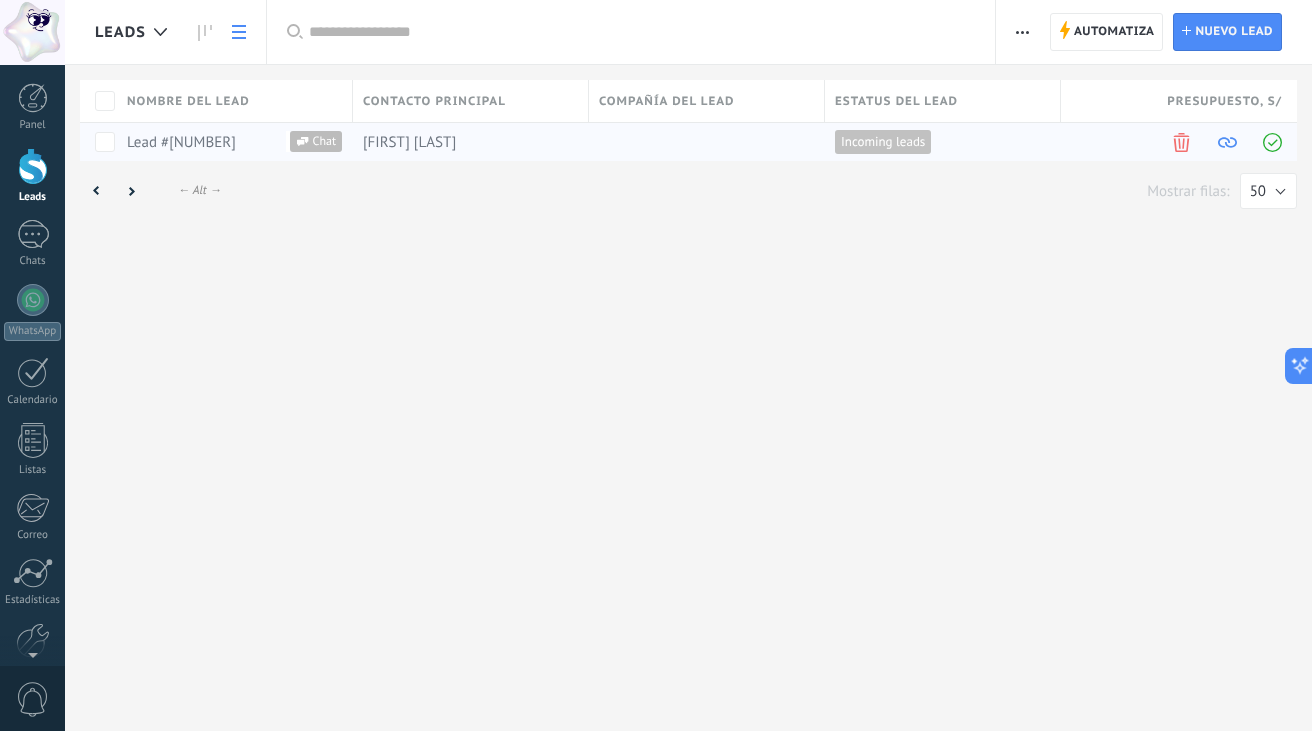 click on "Chat" at bounding box center (325, 141) 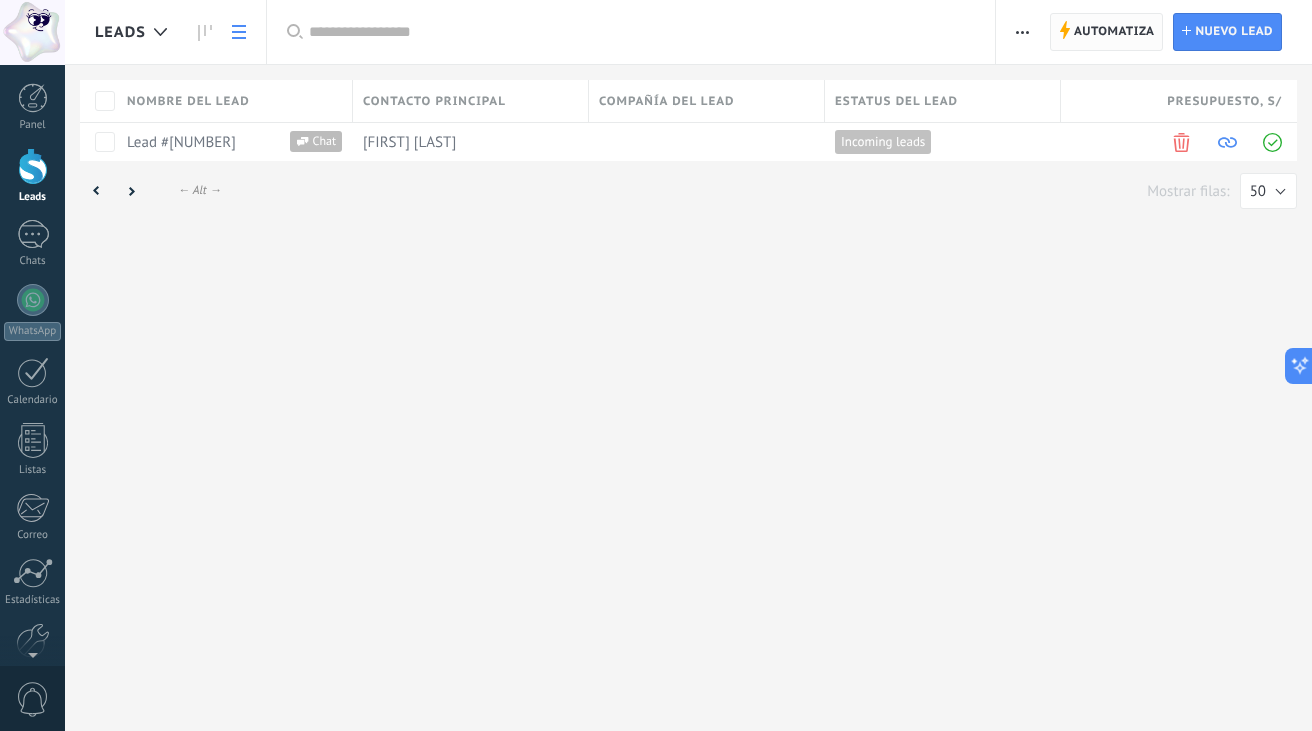 click on "Automatiza" at bounding box center (1114, 32) 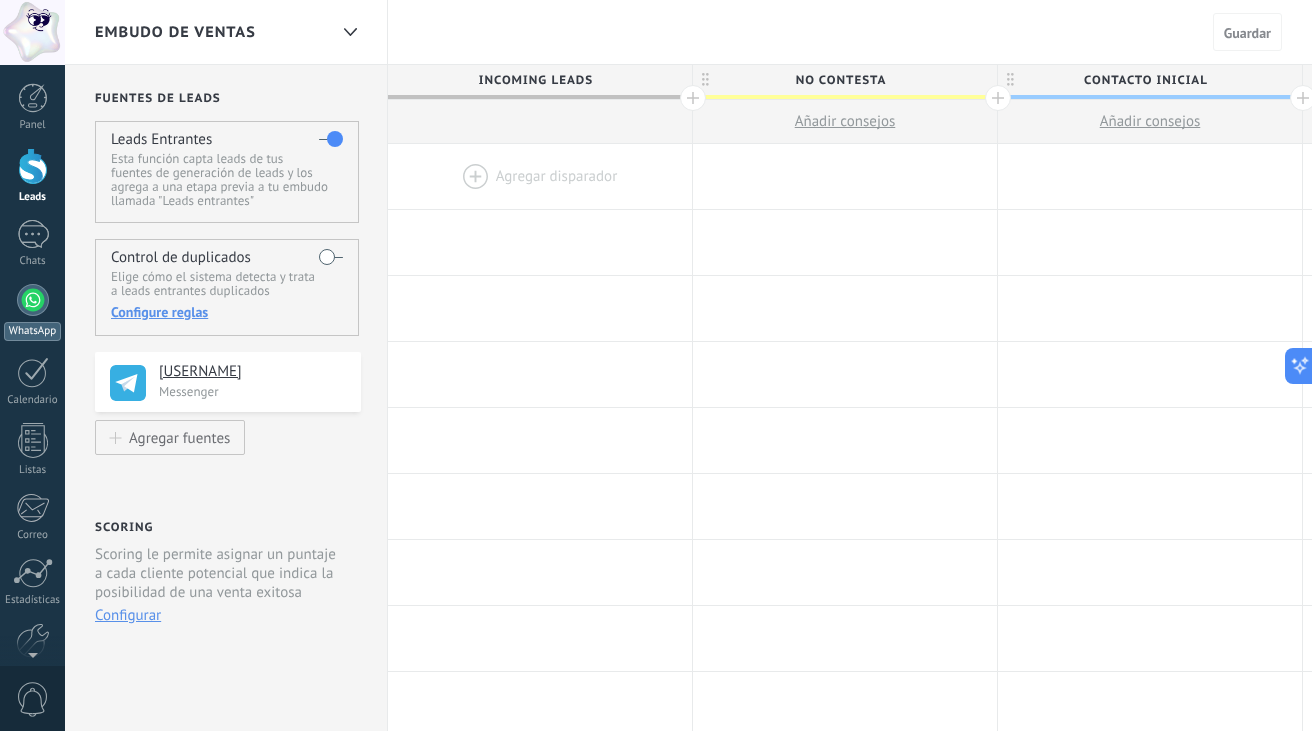click at bounding box center [33, 300] 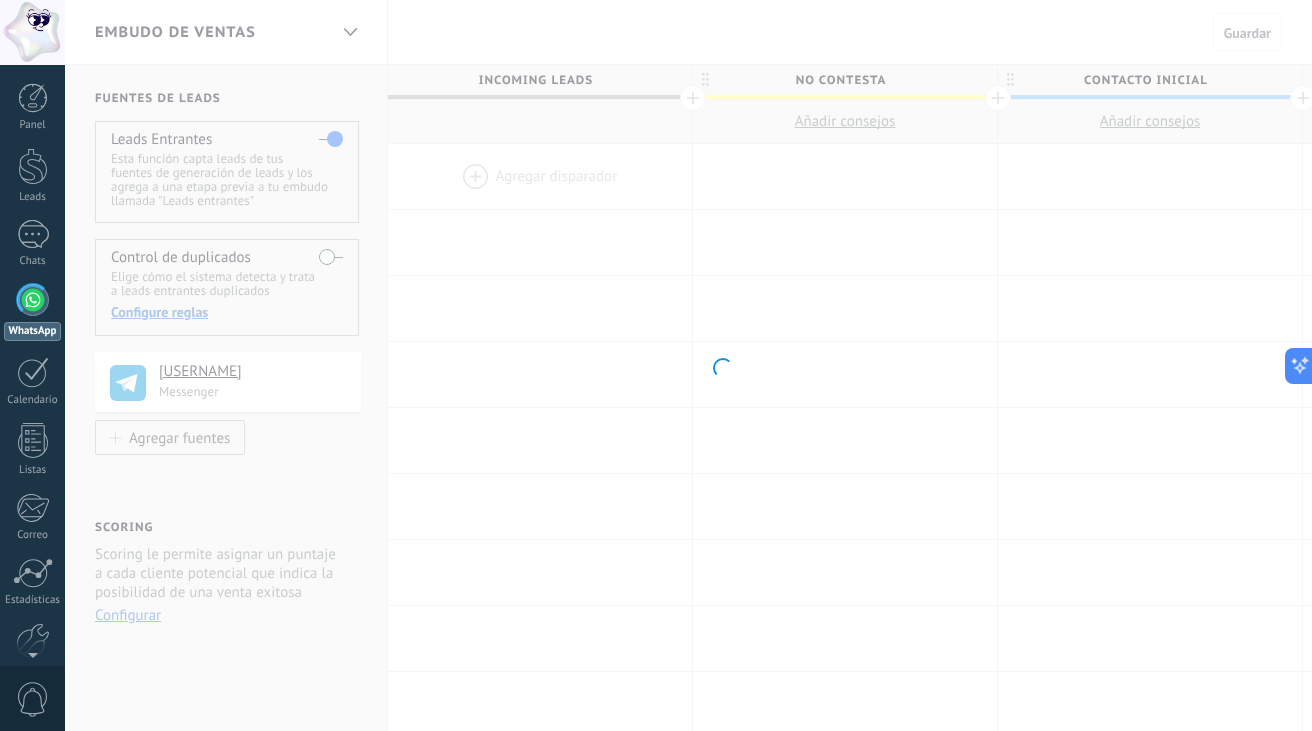 click at bounding box center (33, 300) 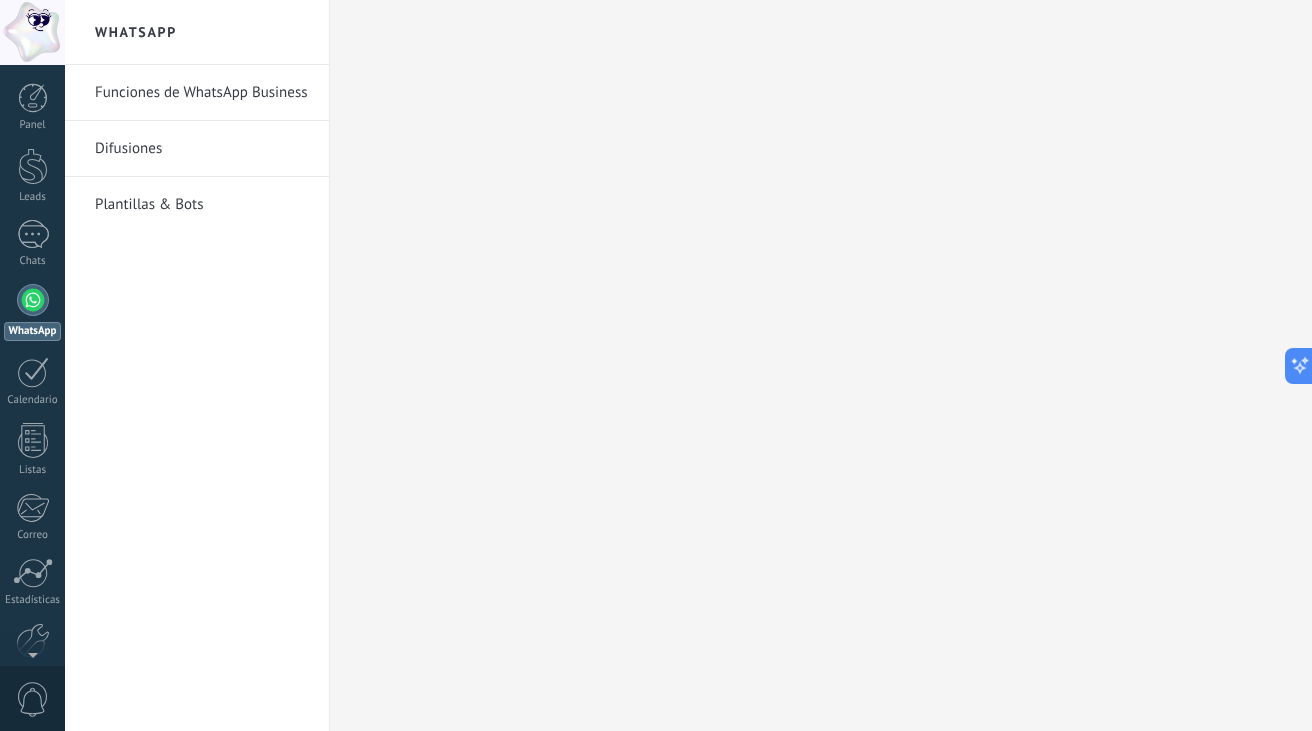 click on "Difusiones" at bounding box center [202, 149] 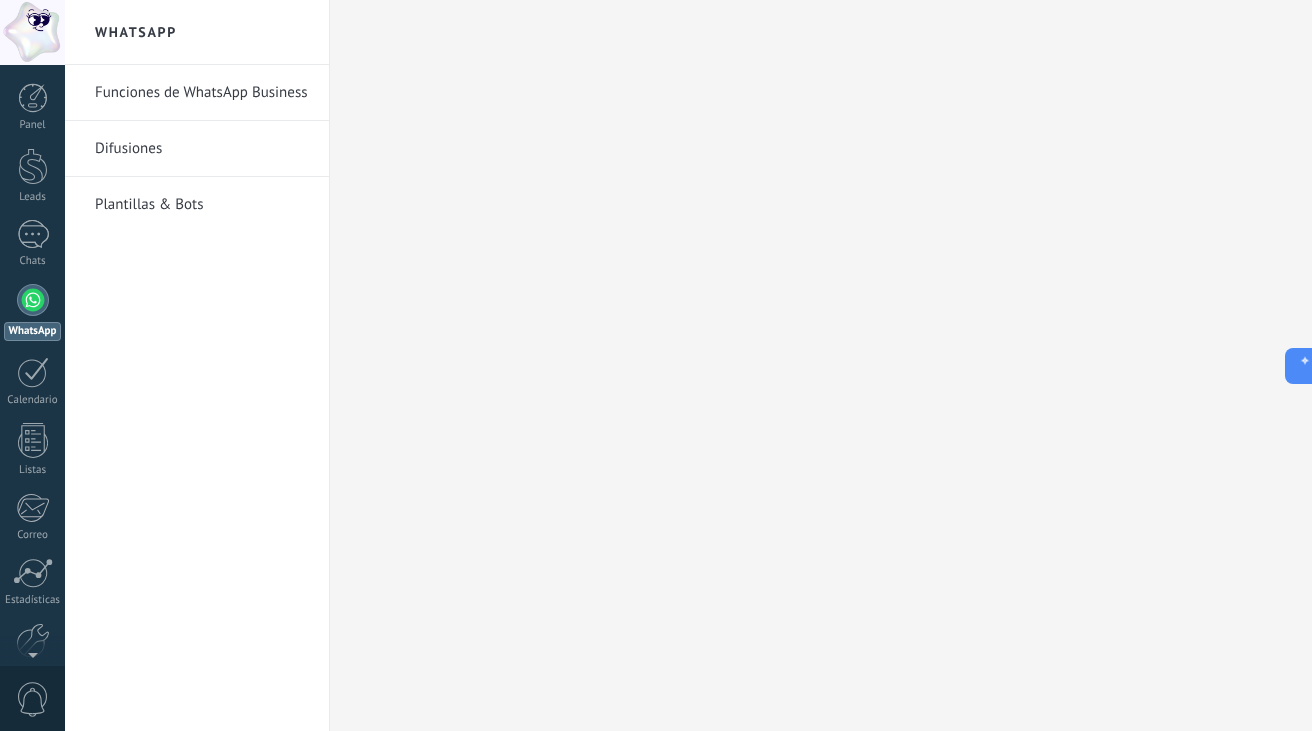 click on "Funciones de WhatsApp Business" at bounding box center (202, 93) 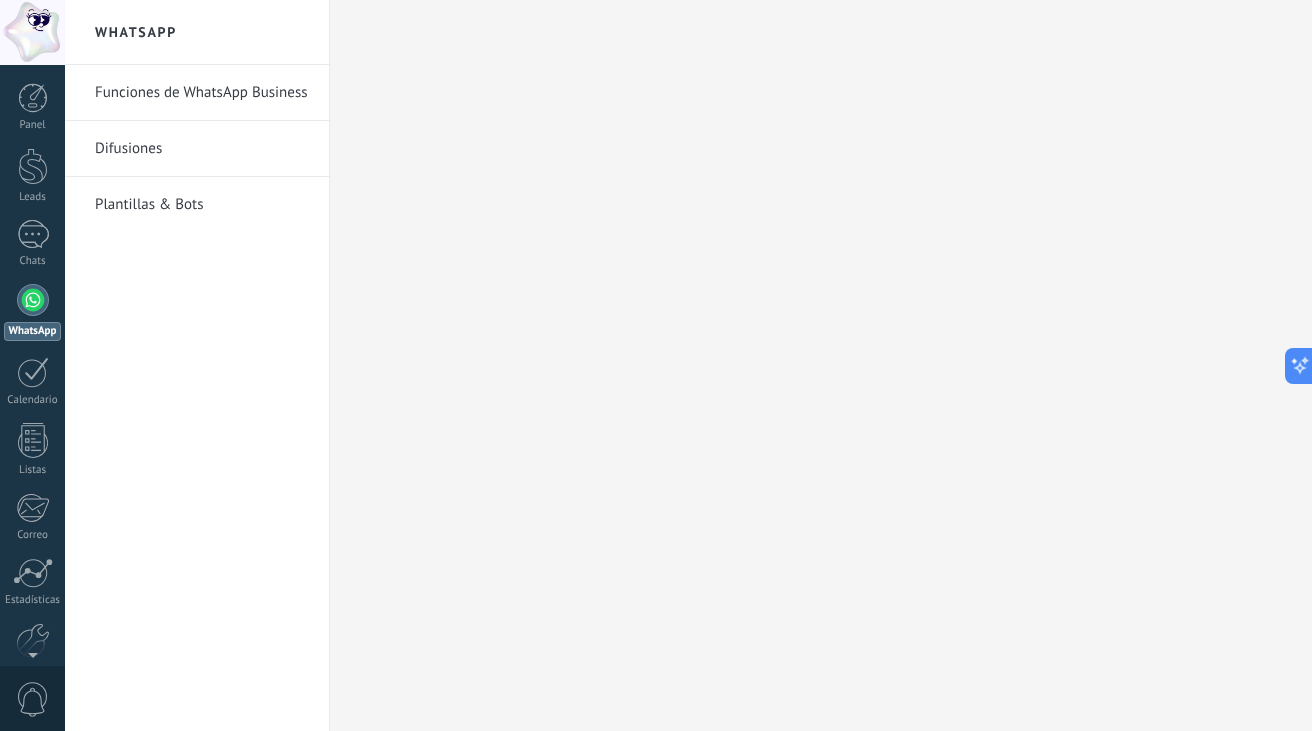 click on "Difusiones" at bounding box center [202, 149] 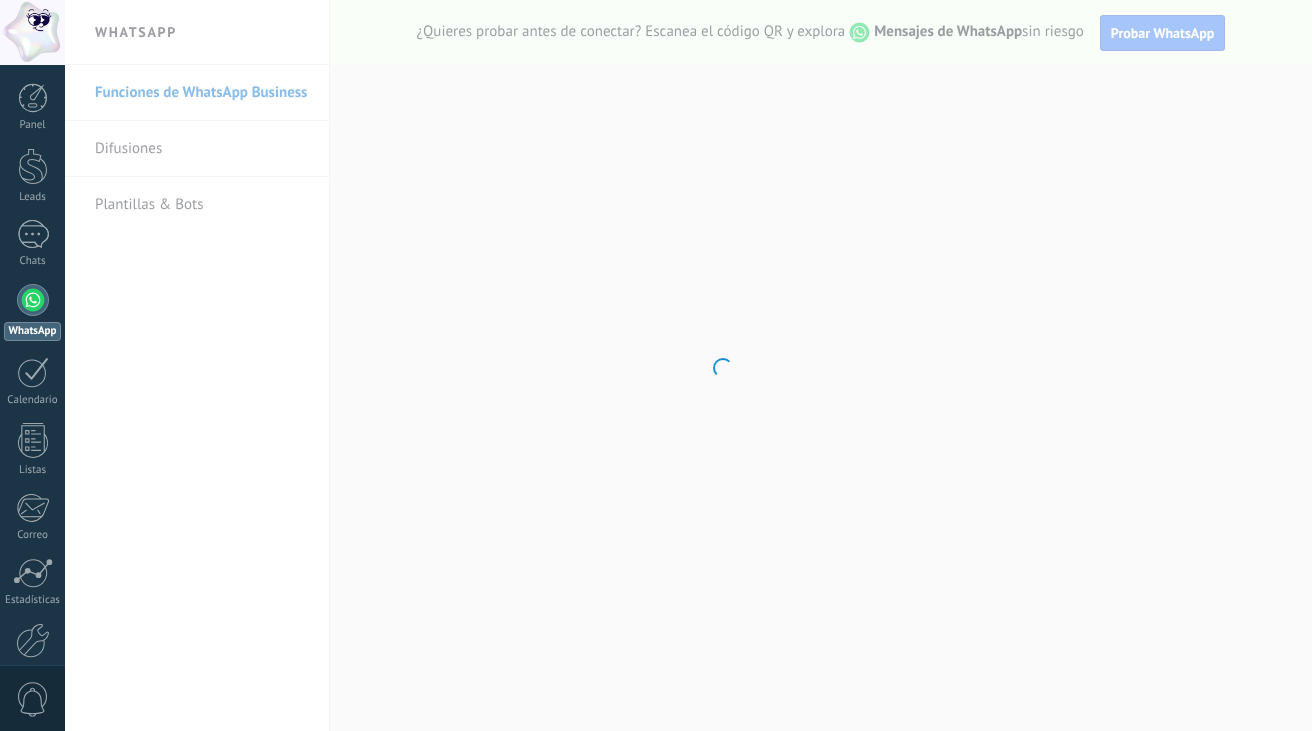 scroll, scrollTop: 0, scrollLeft: 0, axis: both 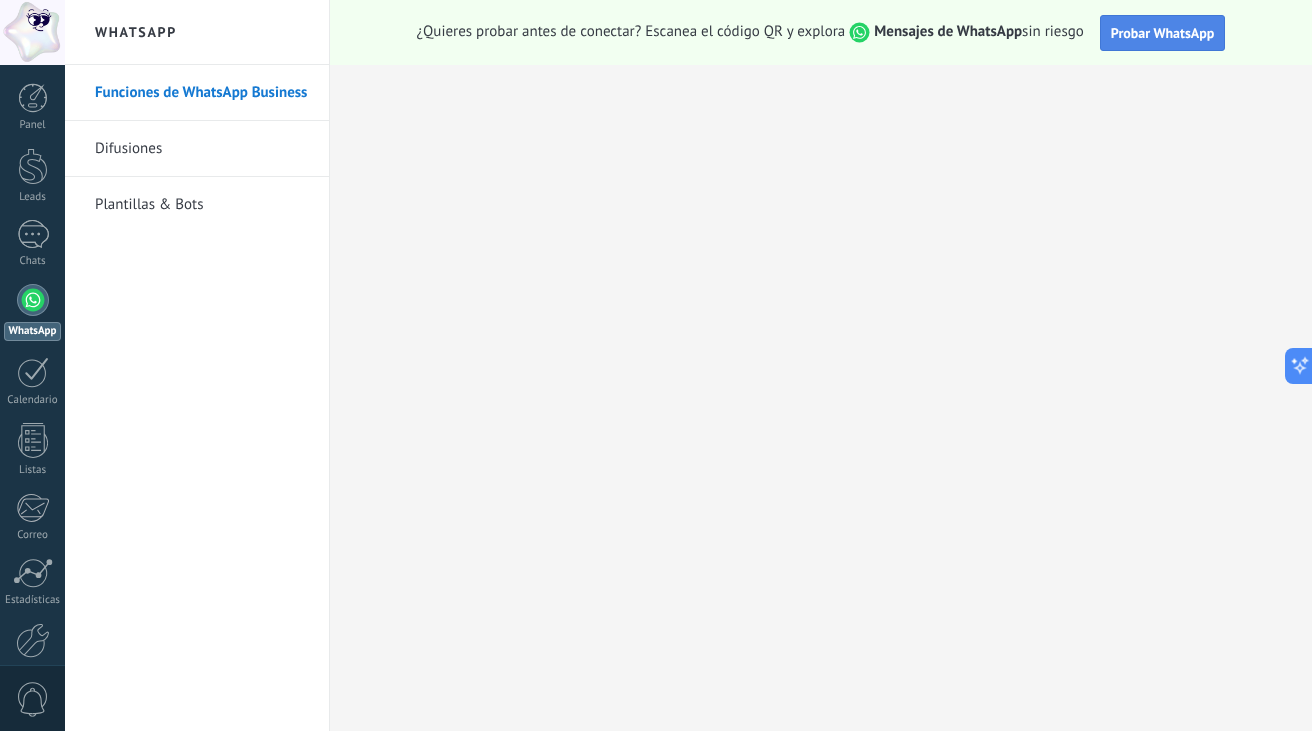 click on "Probar WhatsApp" at bounding box center [1163, 33] 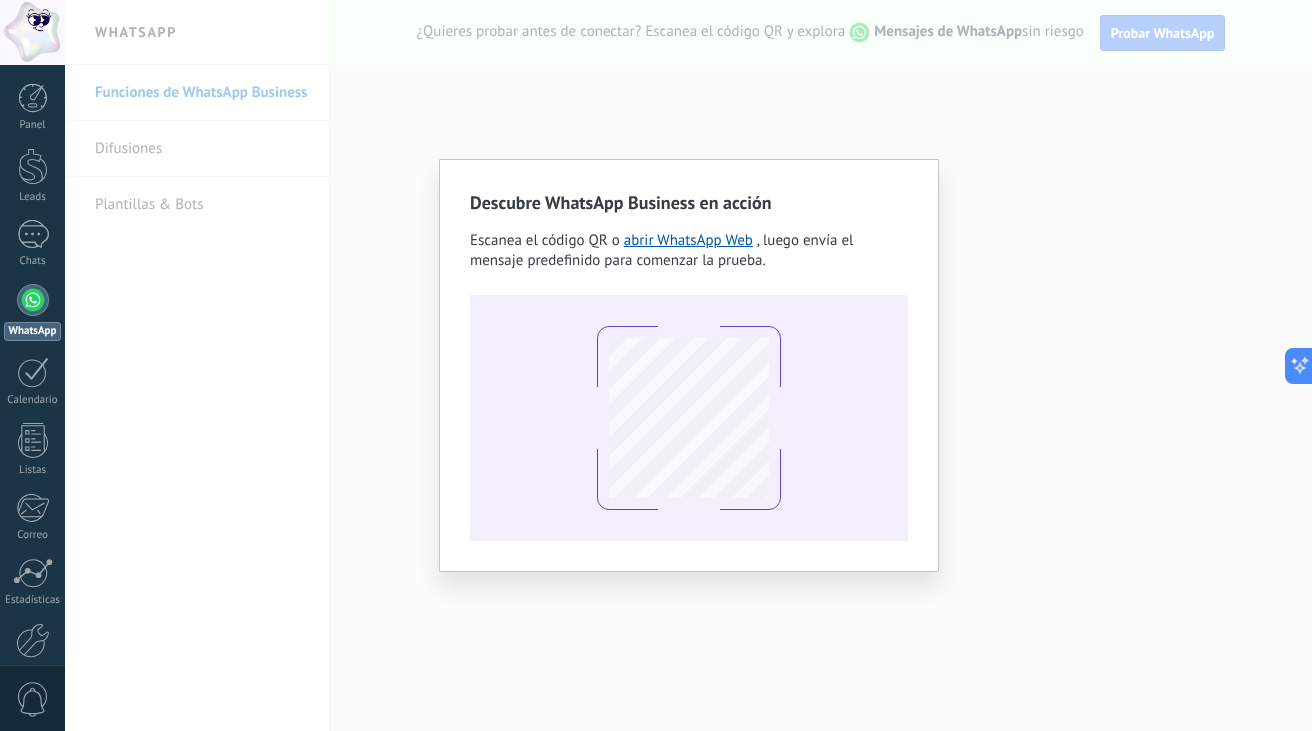 click at bounding box center (689, 418) 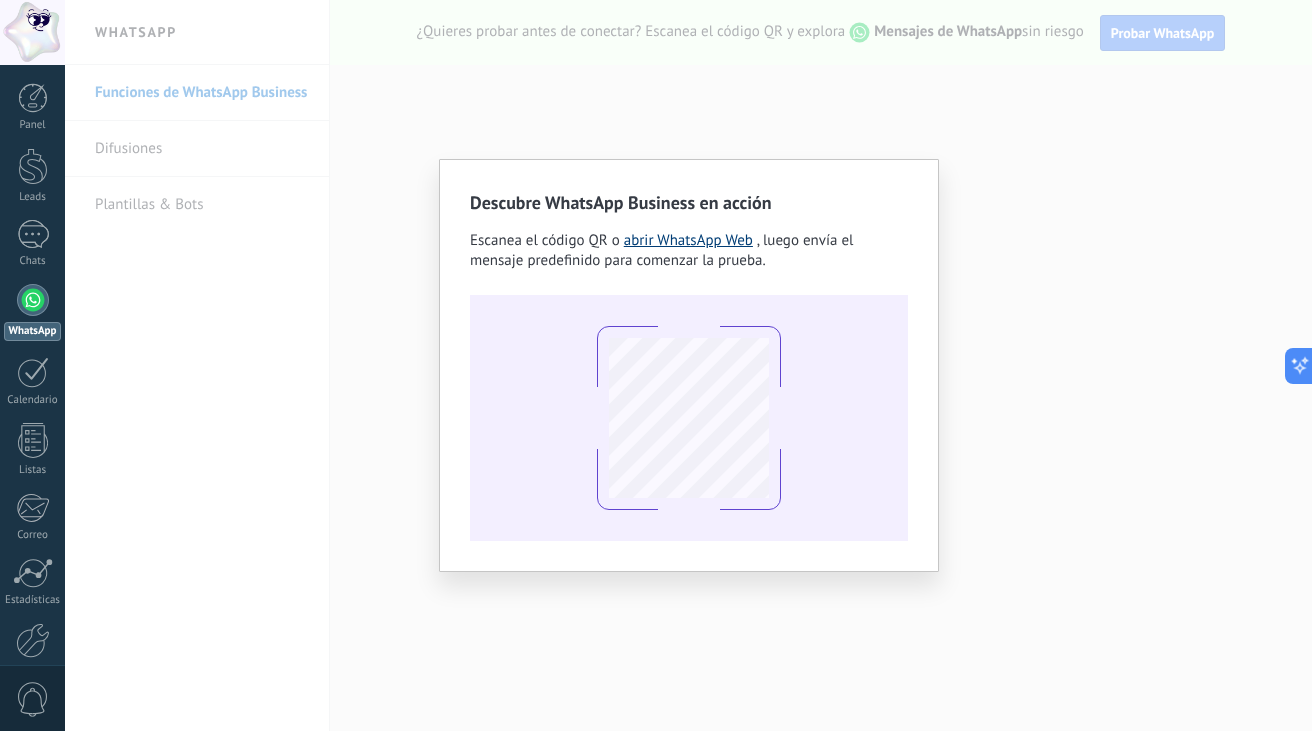 click on "abrir WhatsApp Web" at bounding box center [688, 240] 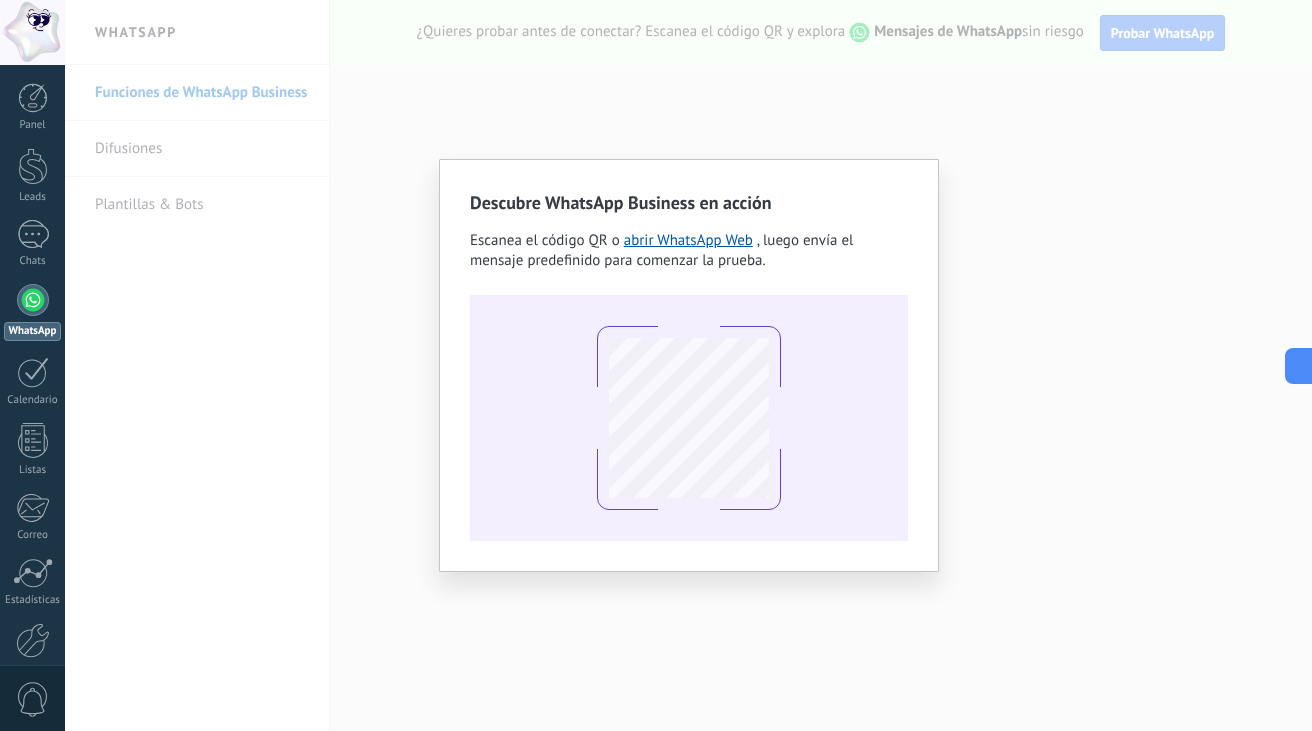 click on "Descubre WhatsApp Business en acción Escanea el código QR o   abrir WhatsApp Web   , luego envía el mensaje predefinido para comenzar la prueba." at bounding box center (688, 365) 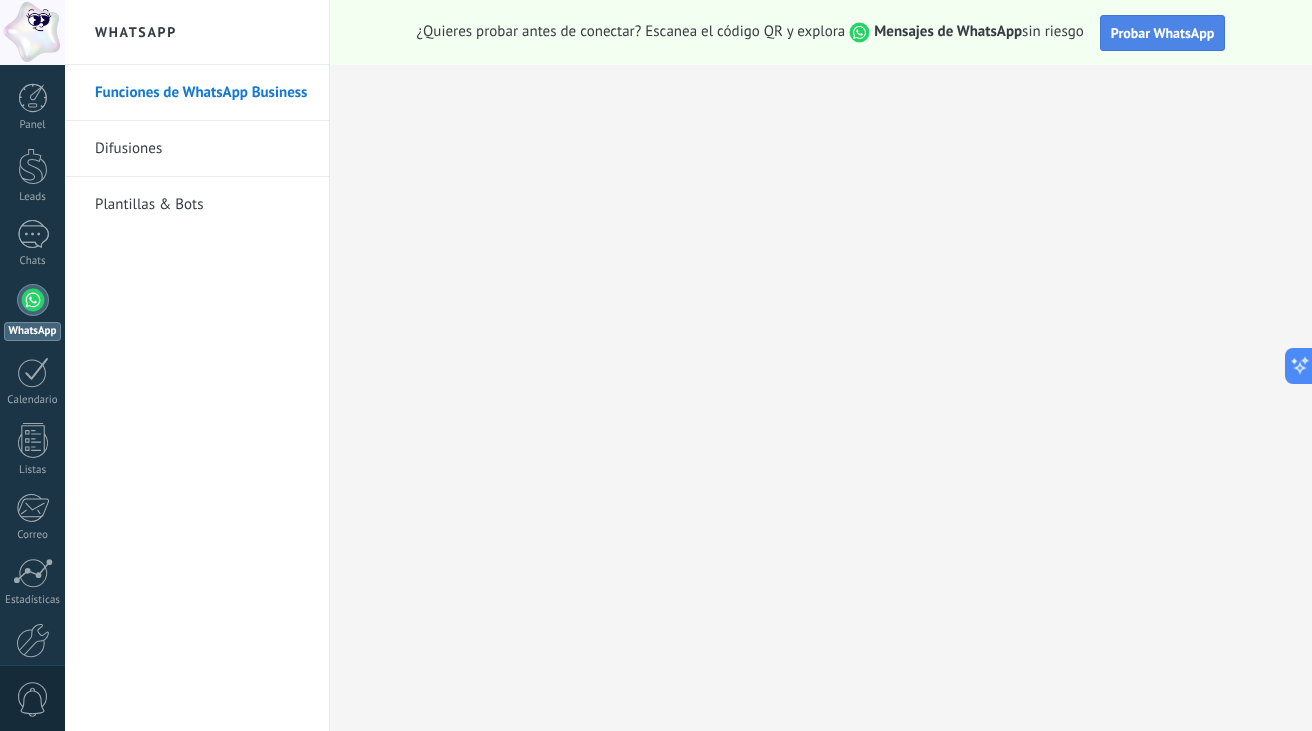 click on "Probar WhatsApp" at bounding box center (1163, 33) 